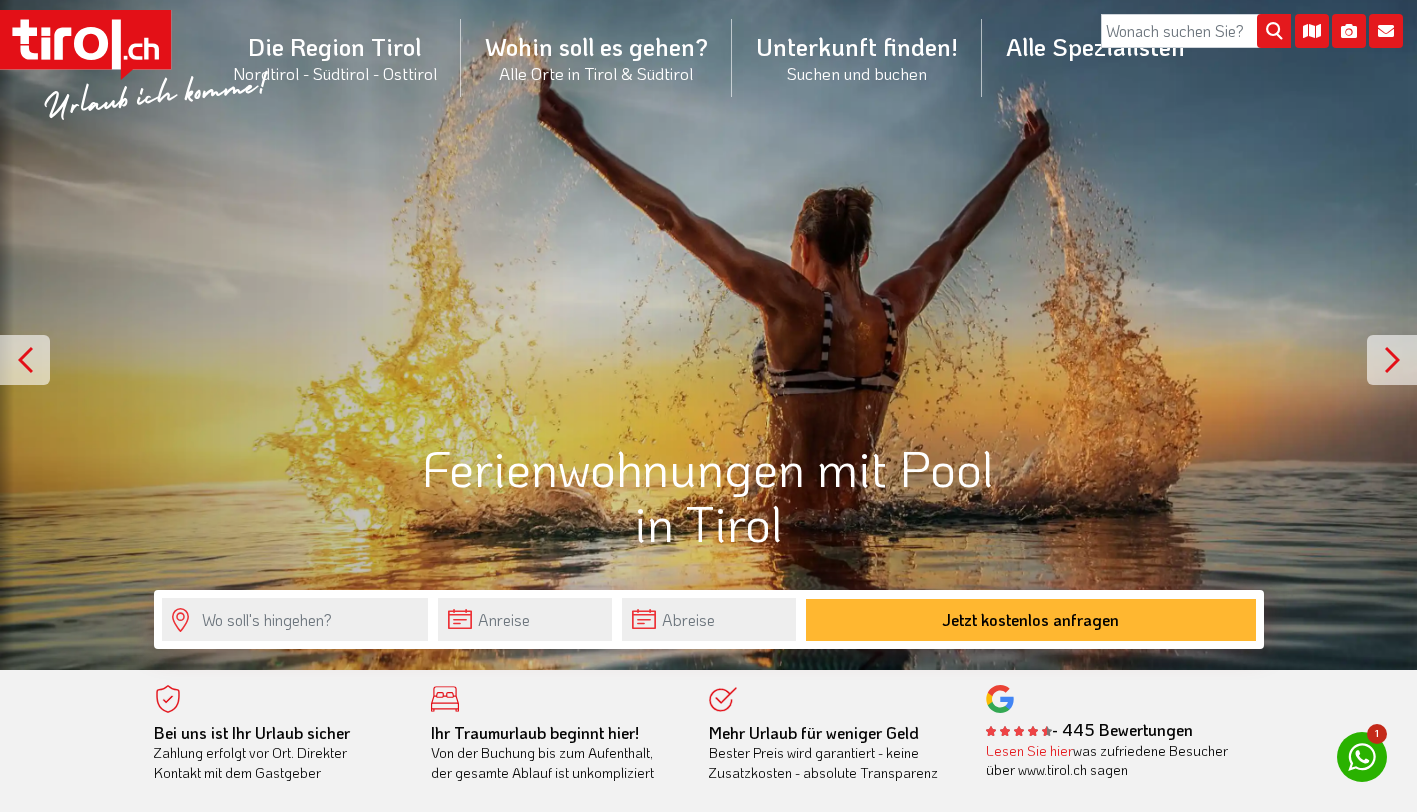 scroll, scrollTop: 0, scrollLeft: 0, axis: both 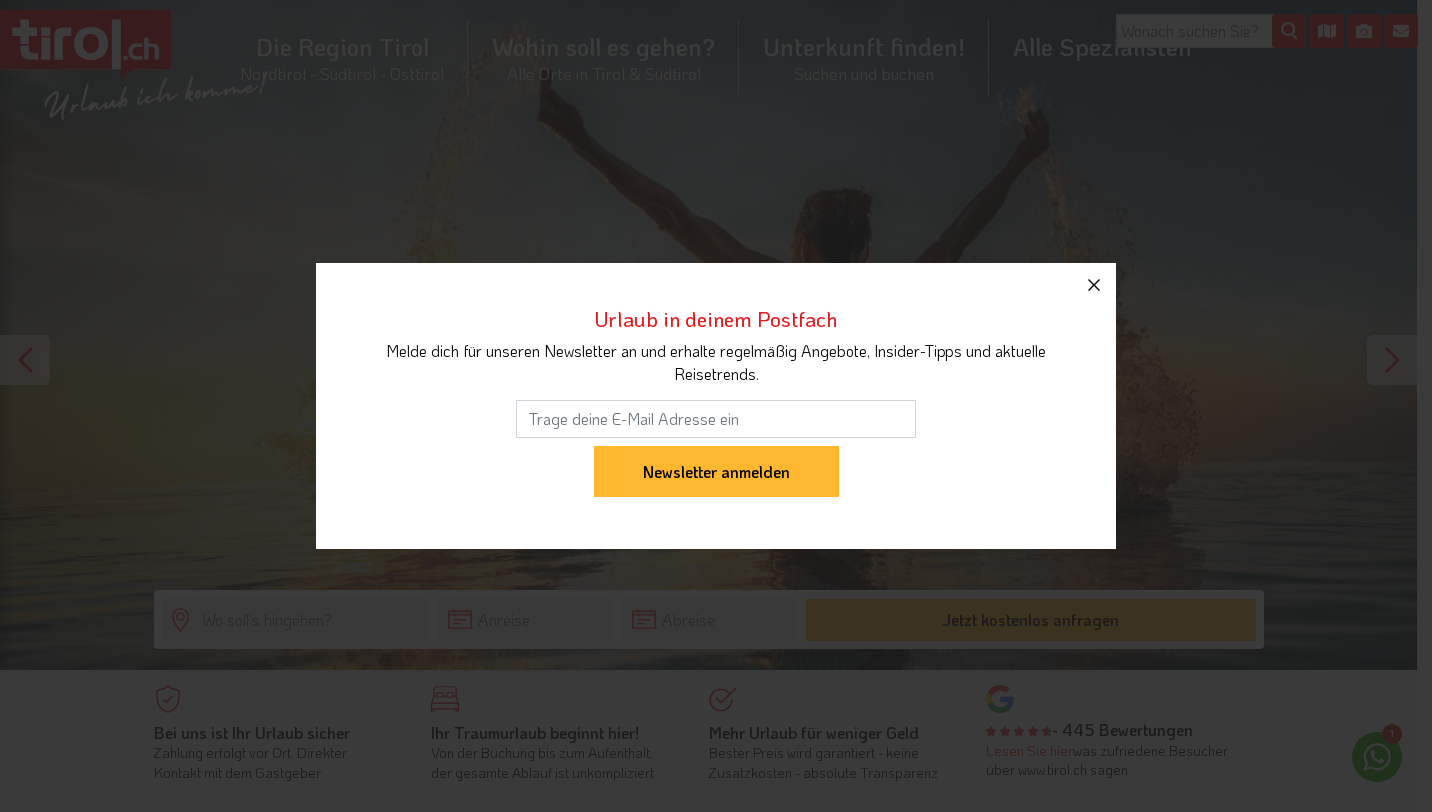 click 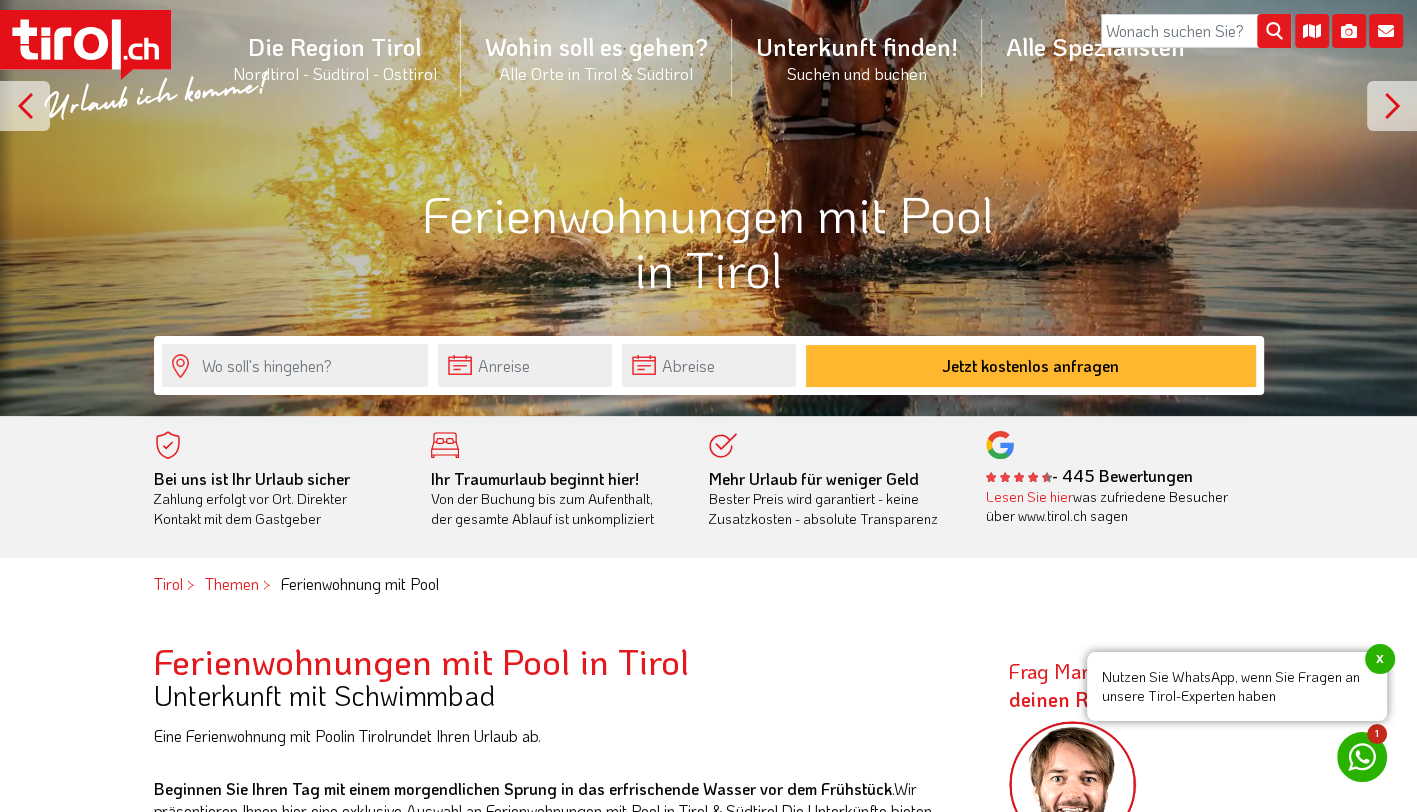 scroll, scrollTop: 256, scrollLeft: 0, axis: vertical 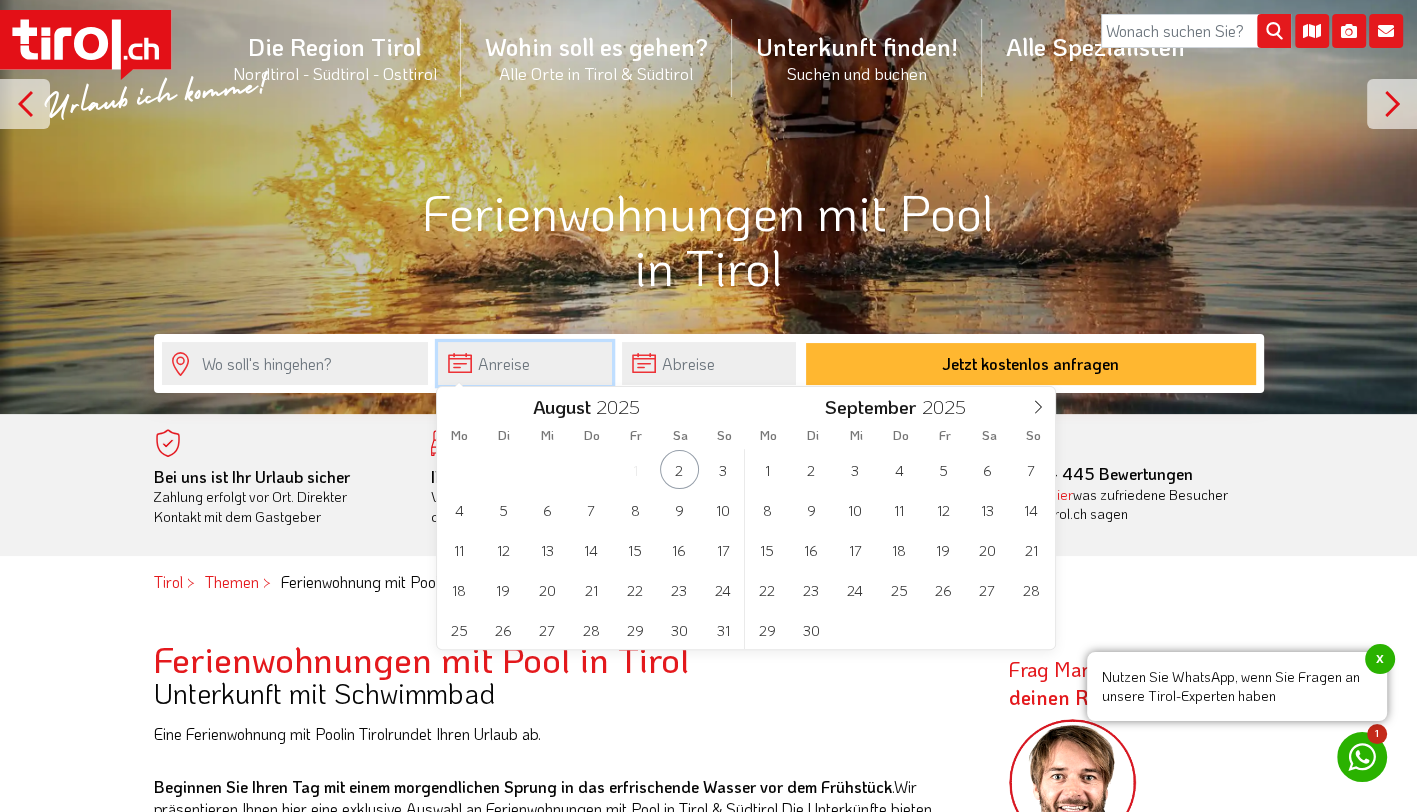 click at bounding box center (525, 363) 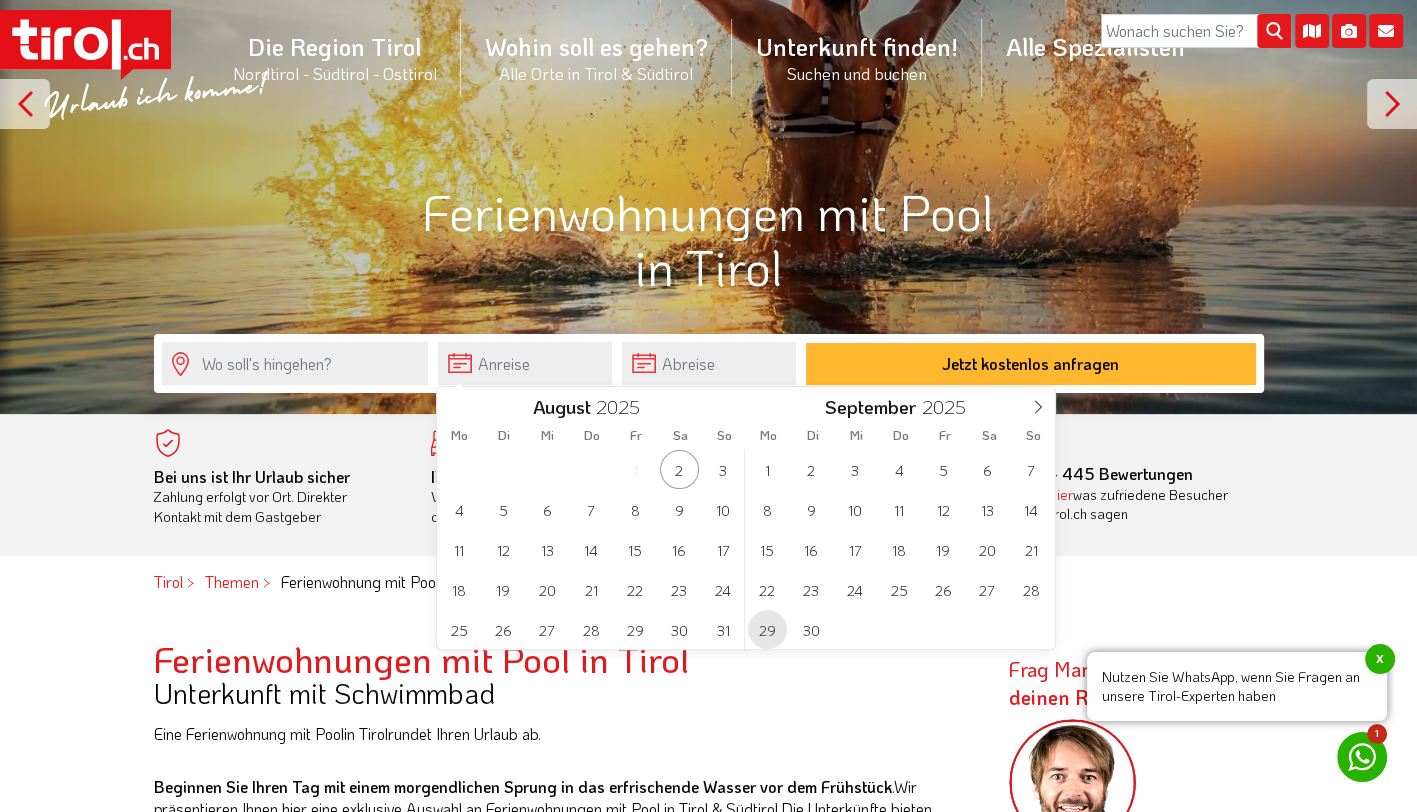 click on "29" at bounding box center [767, 629] 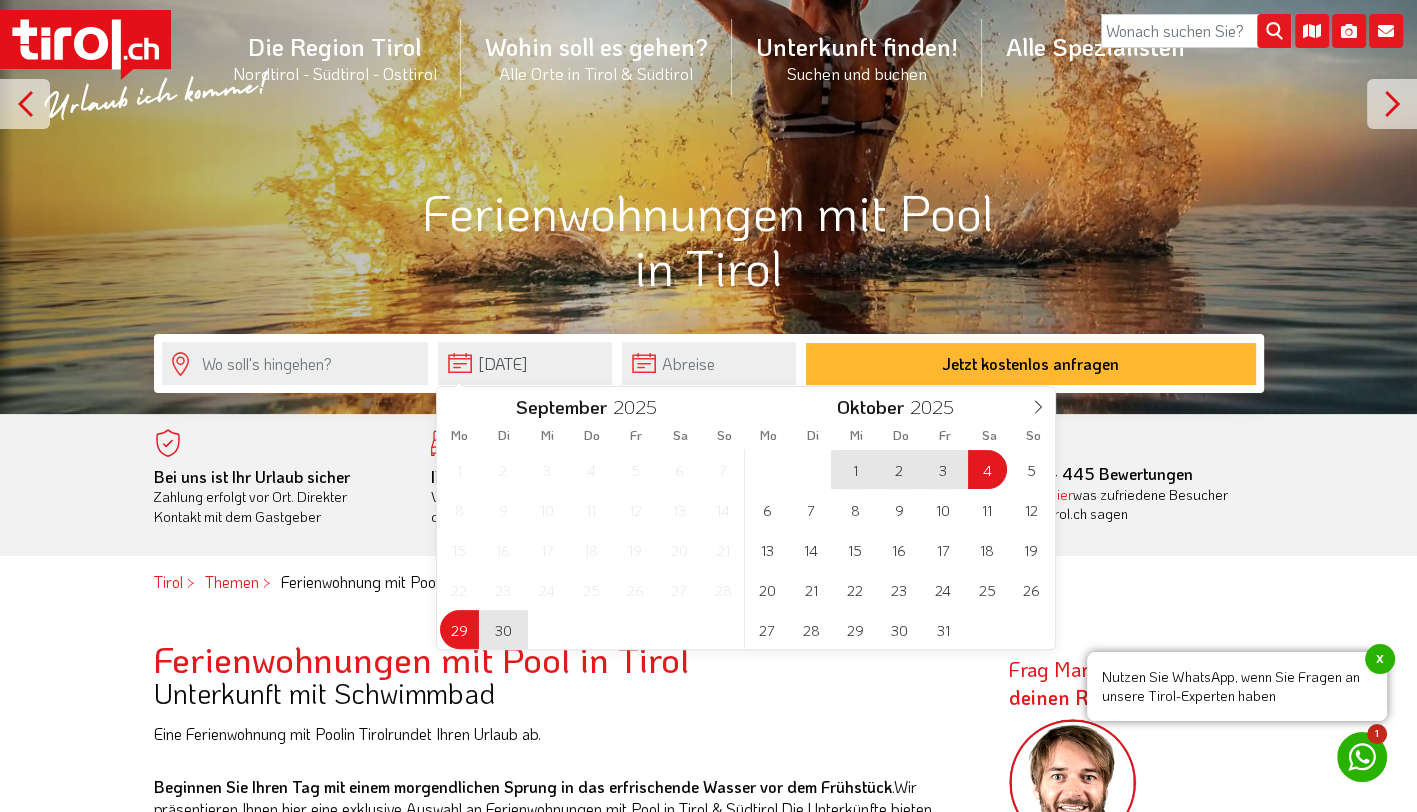 click on "4" at bounding box center (987, 469) 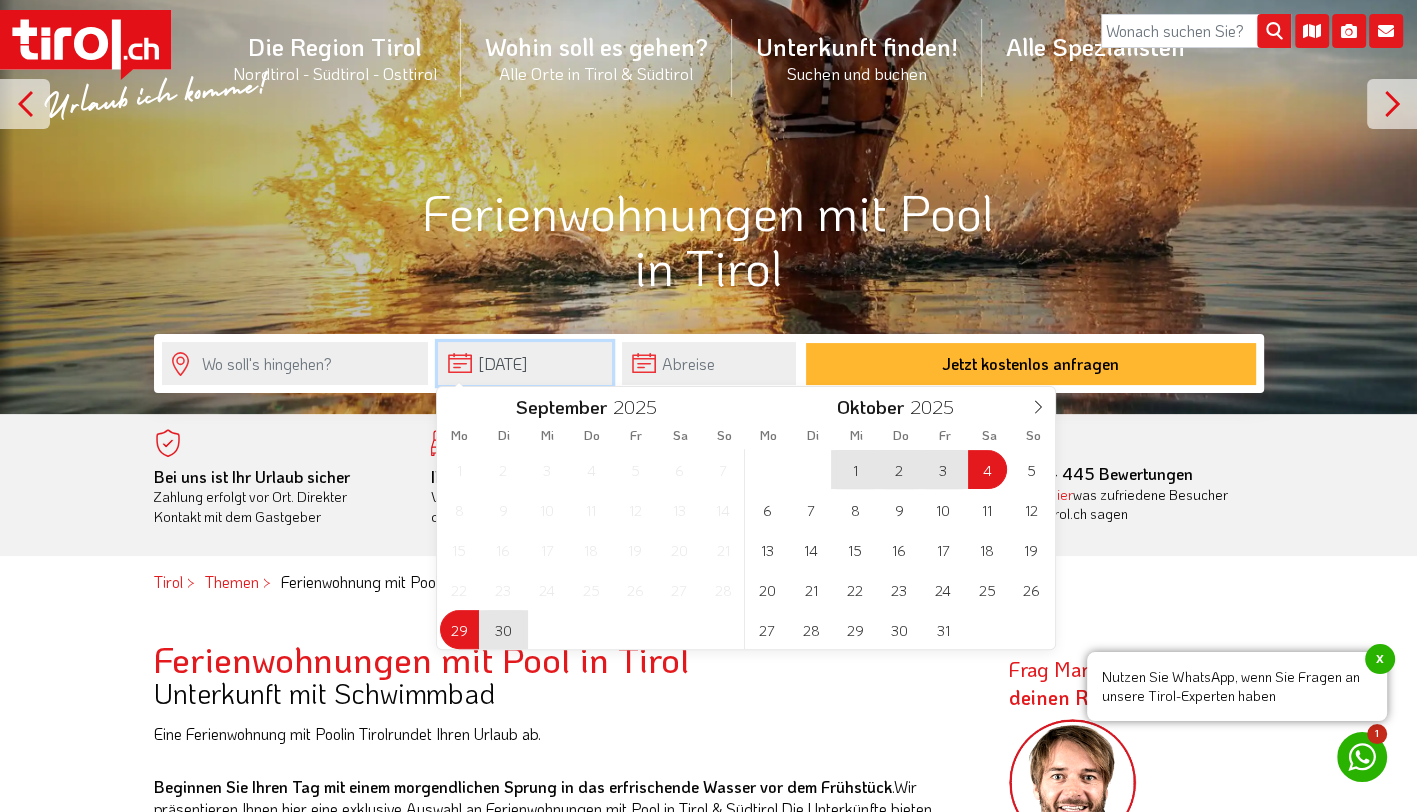 type on "29-09-2025" 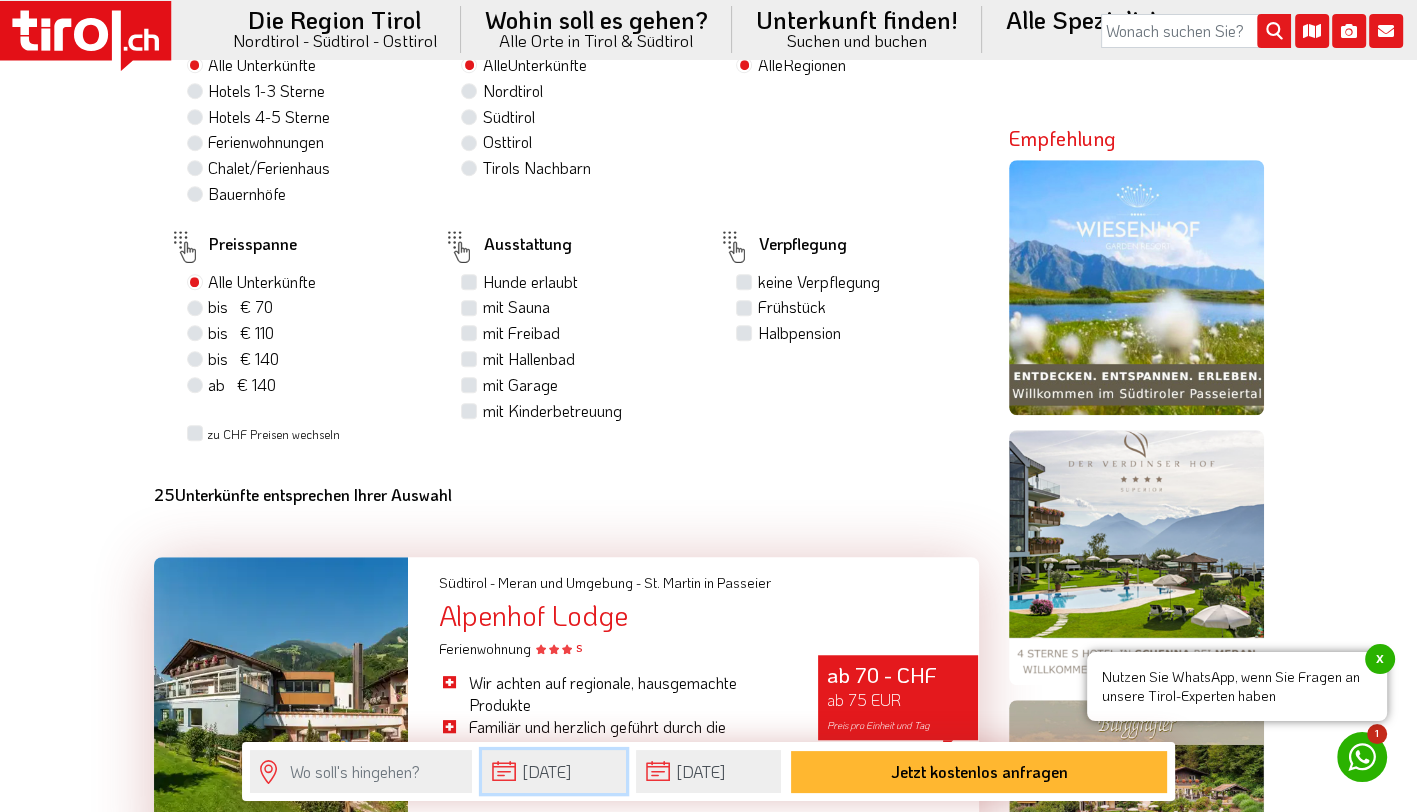 scroll, scrollTop: 1262, scrollLeft: 0, axis: vertical 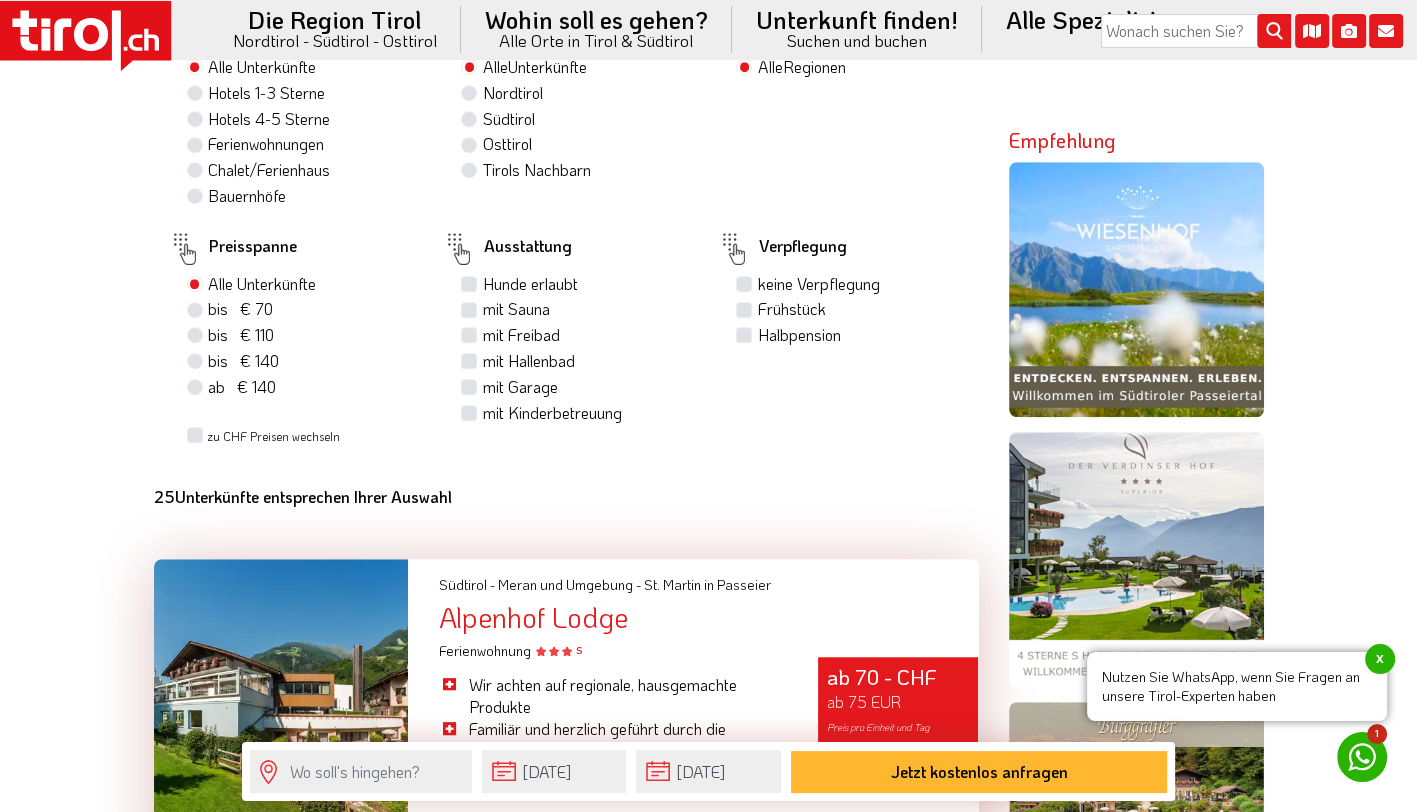 click on "bis   € 70   bis  CHF 65" at bounding box center [240, 309] 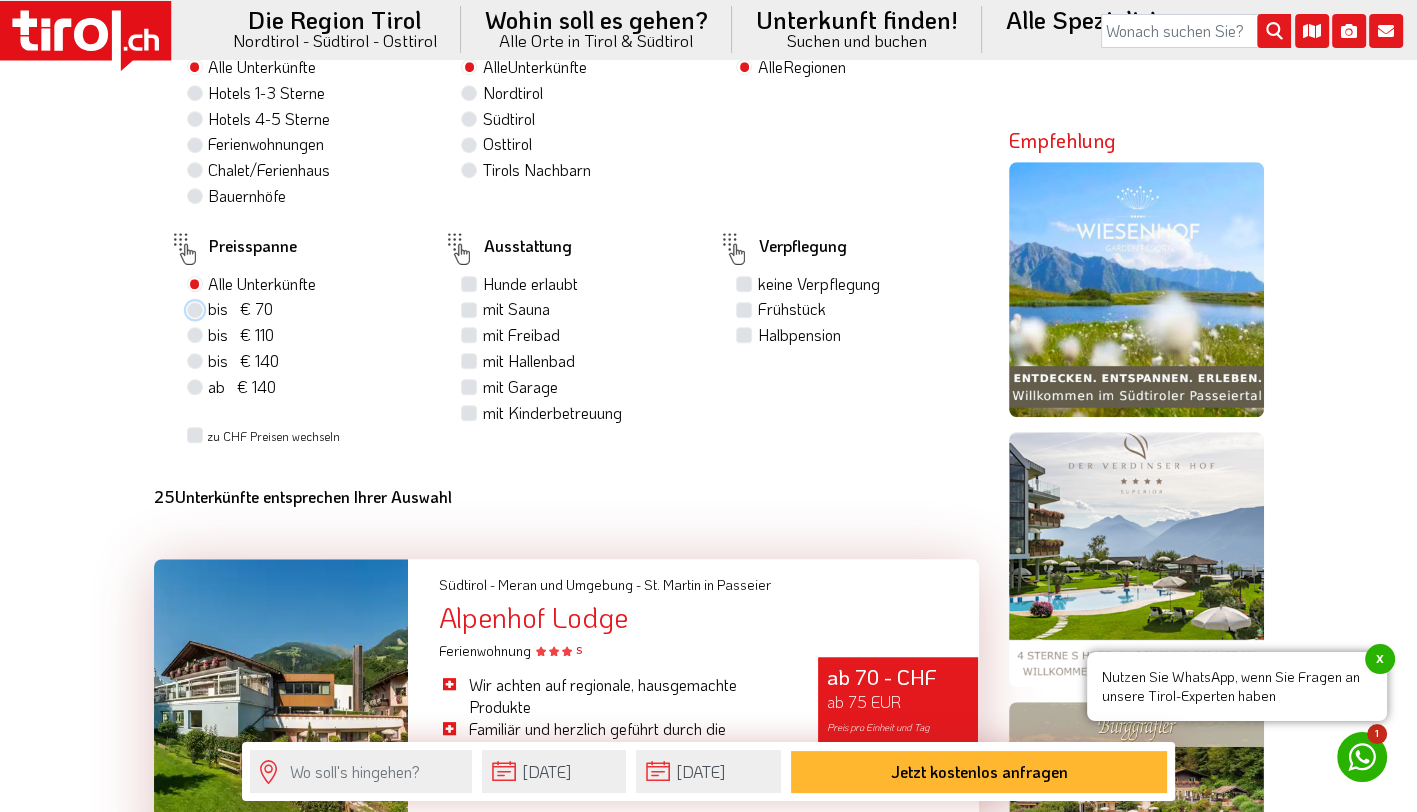 click on "bis   € 70   bis  CHF 65" at bounding box center [197, 308] 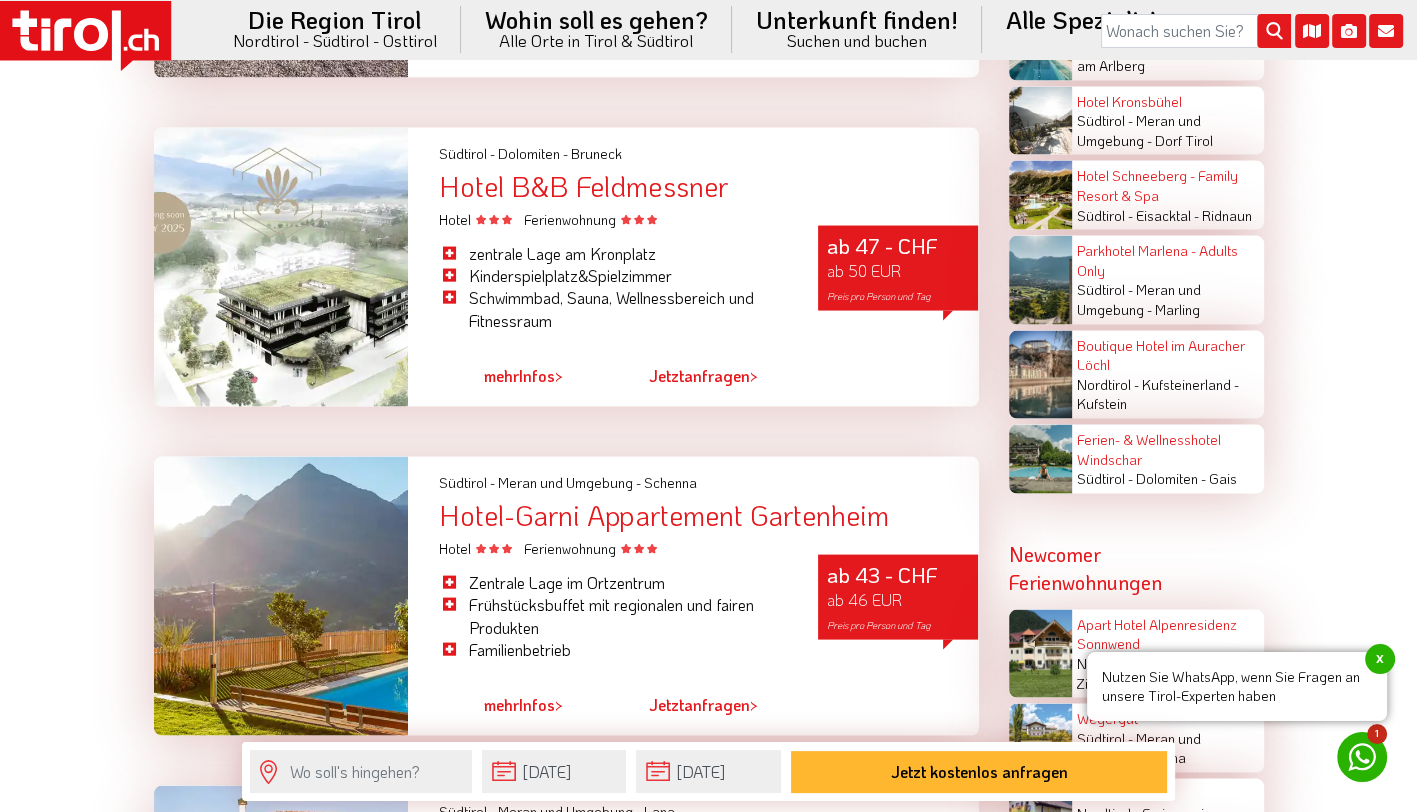 scroll, scrollTop: 3628, scrollLeft: 0, axis: vertical 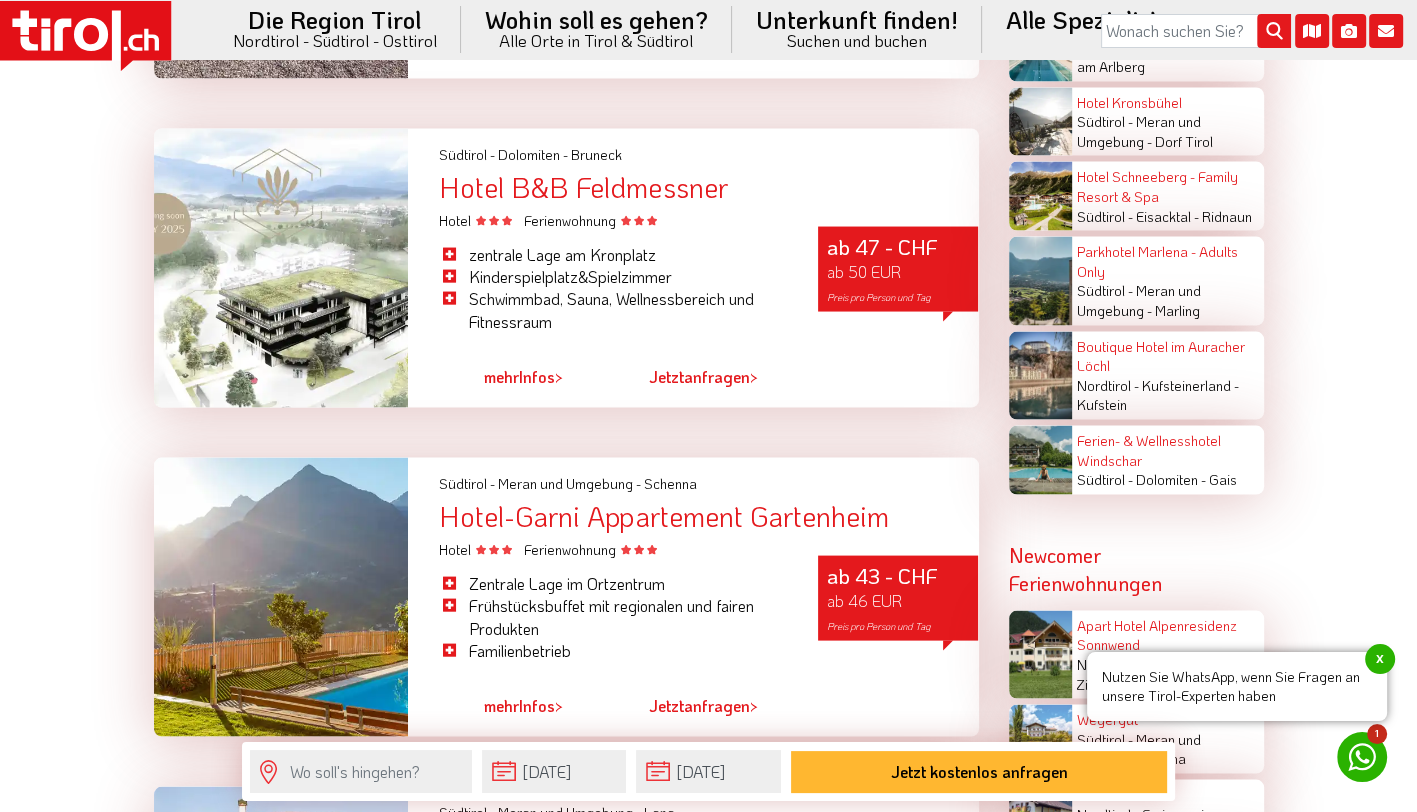 click on "mehr  Infos  >" at bounding box center (523, 377) 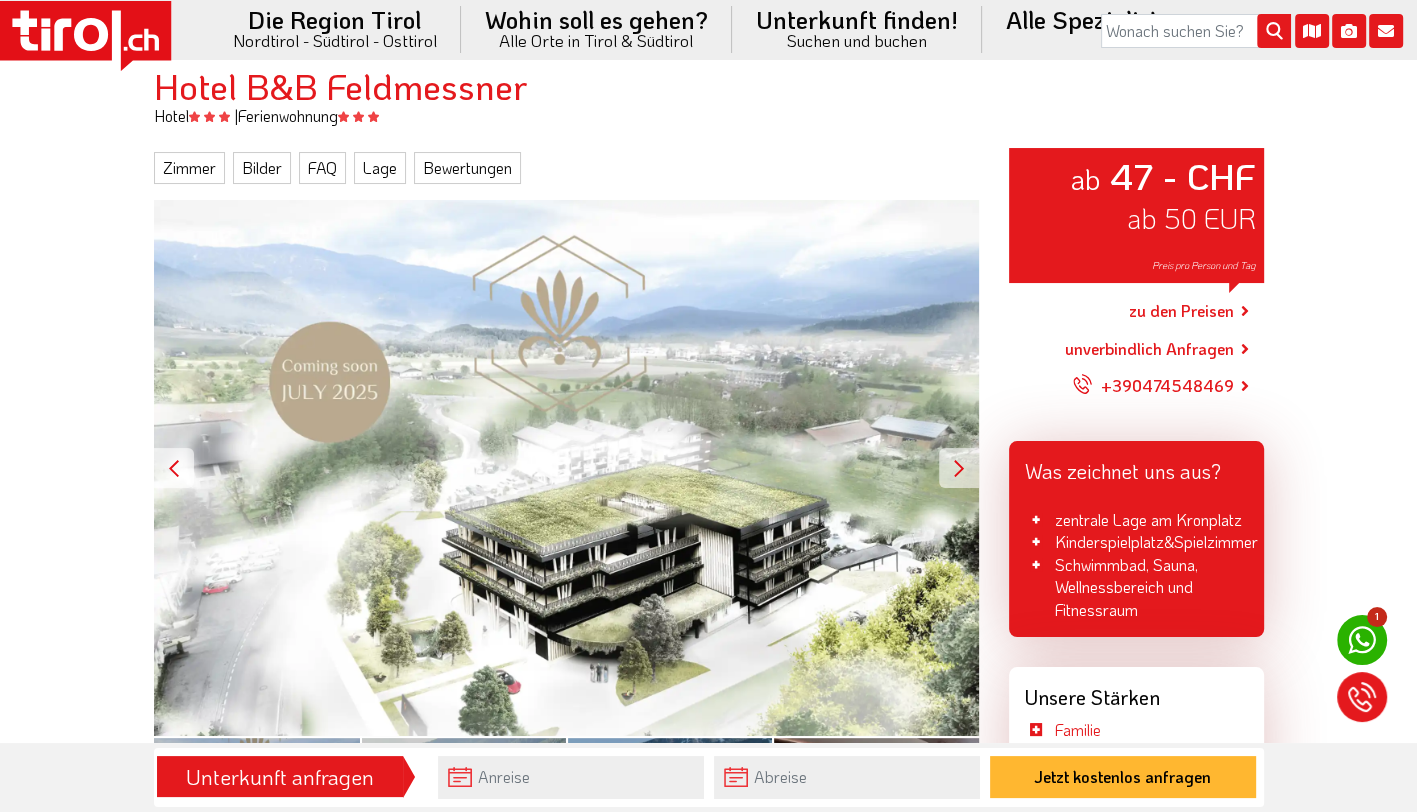 scroll, scrollTop: 191, scrollLeft: 0, axis: vertical 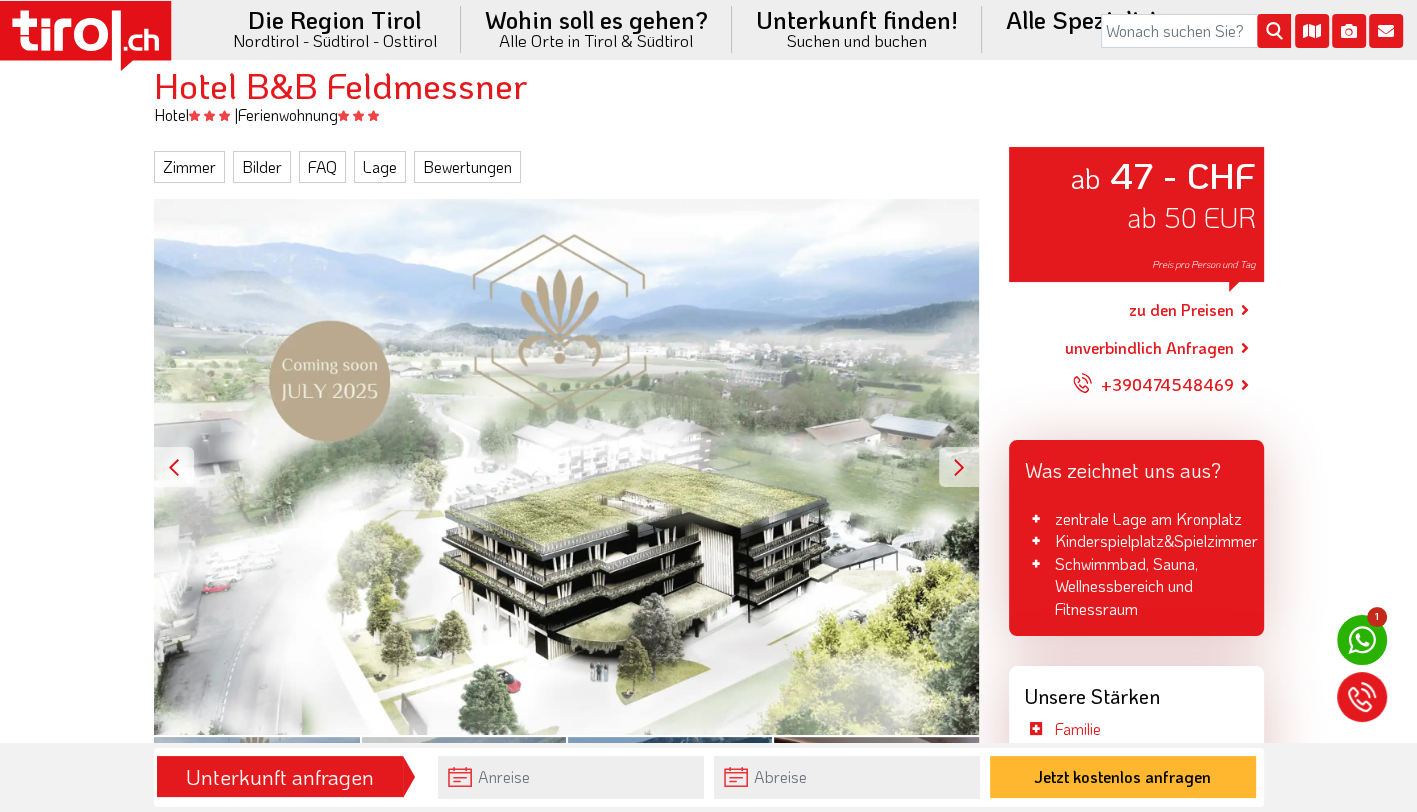 click at bounding box center [959, 467] 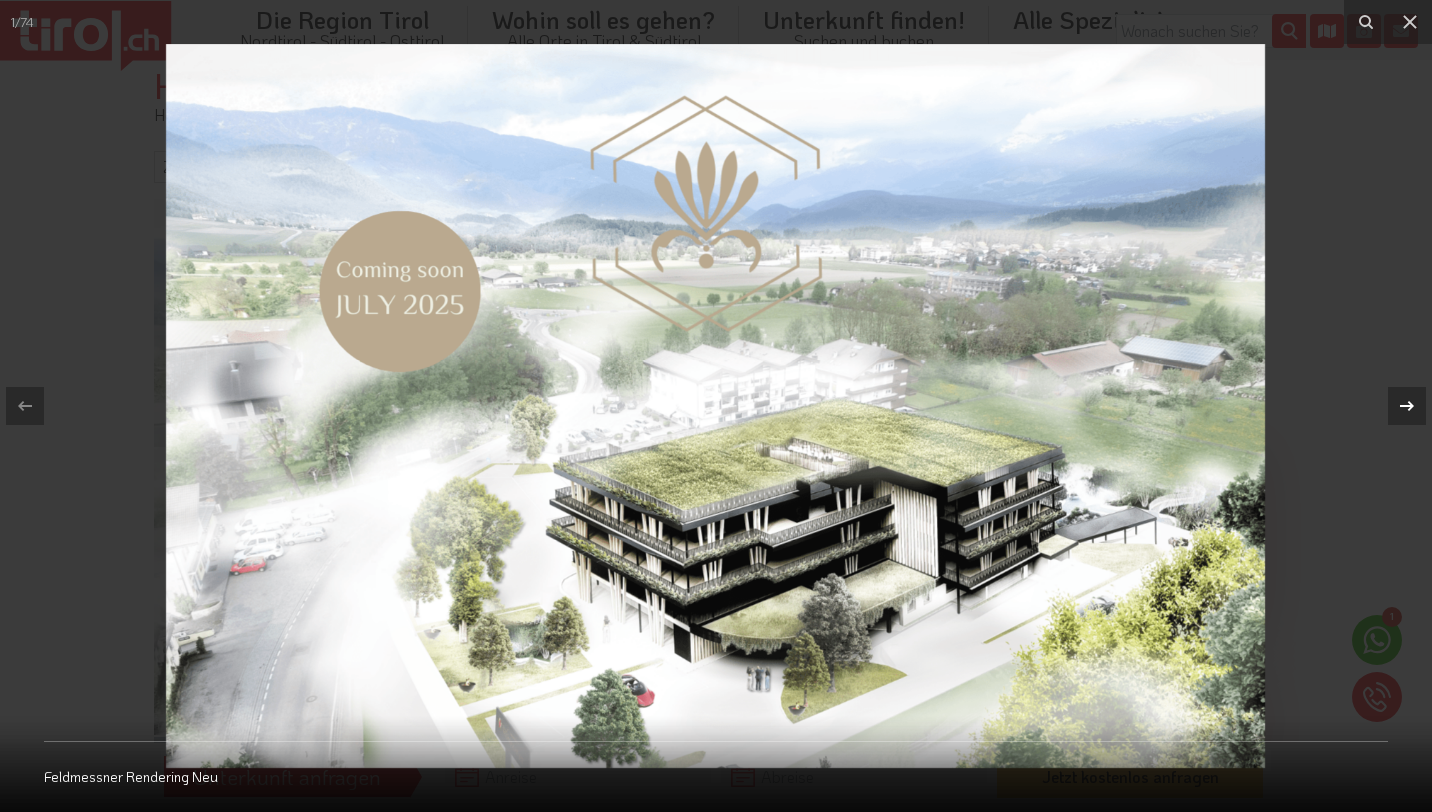 click 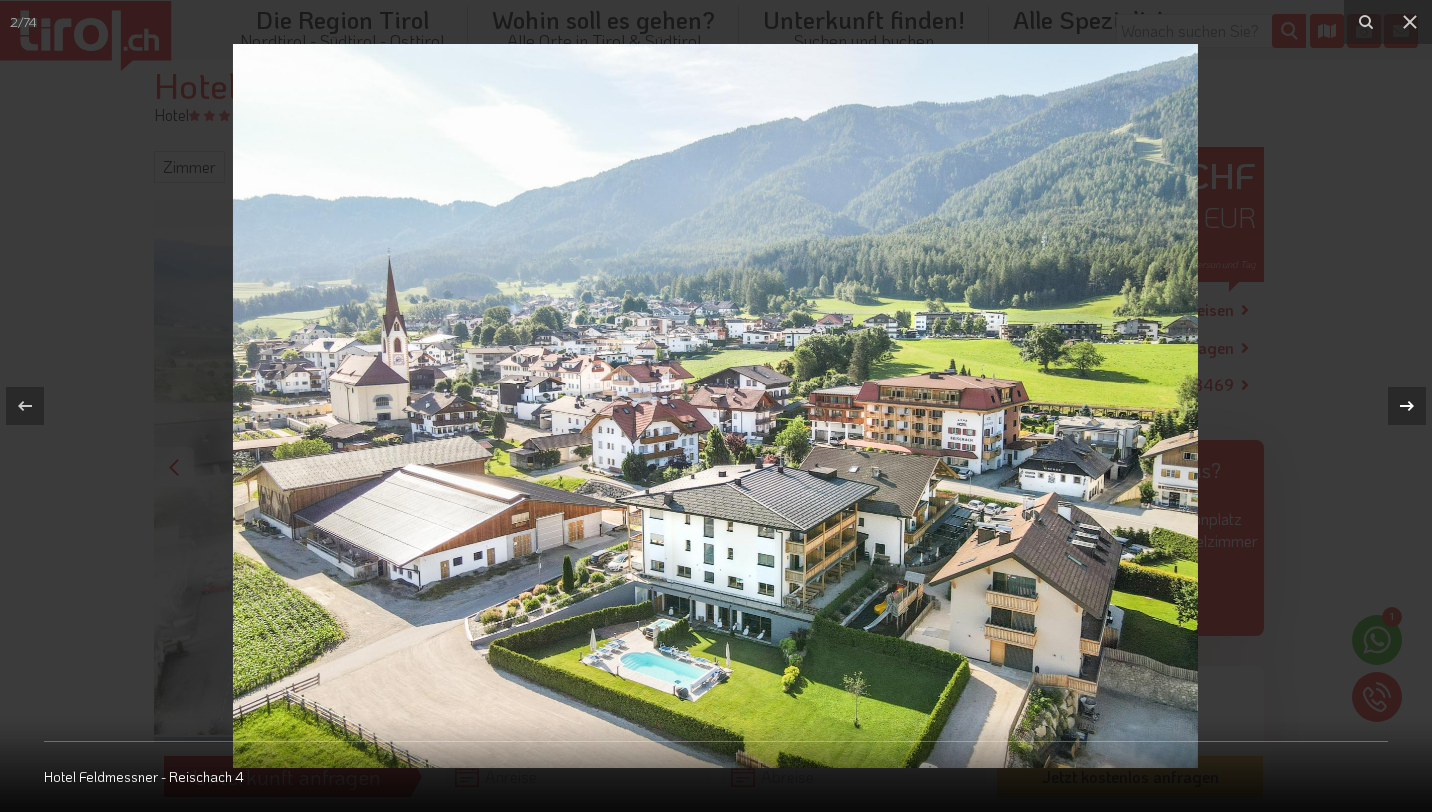 click 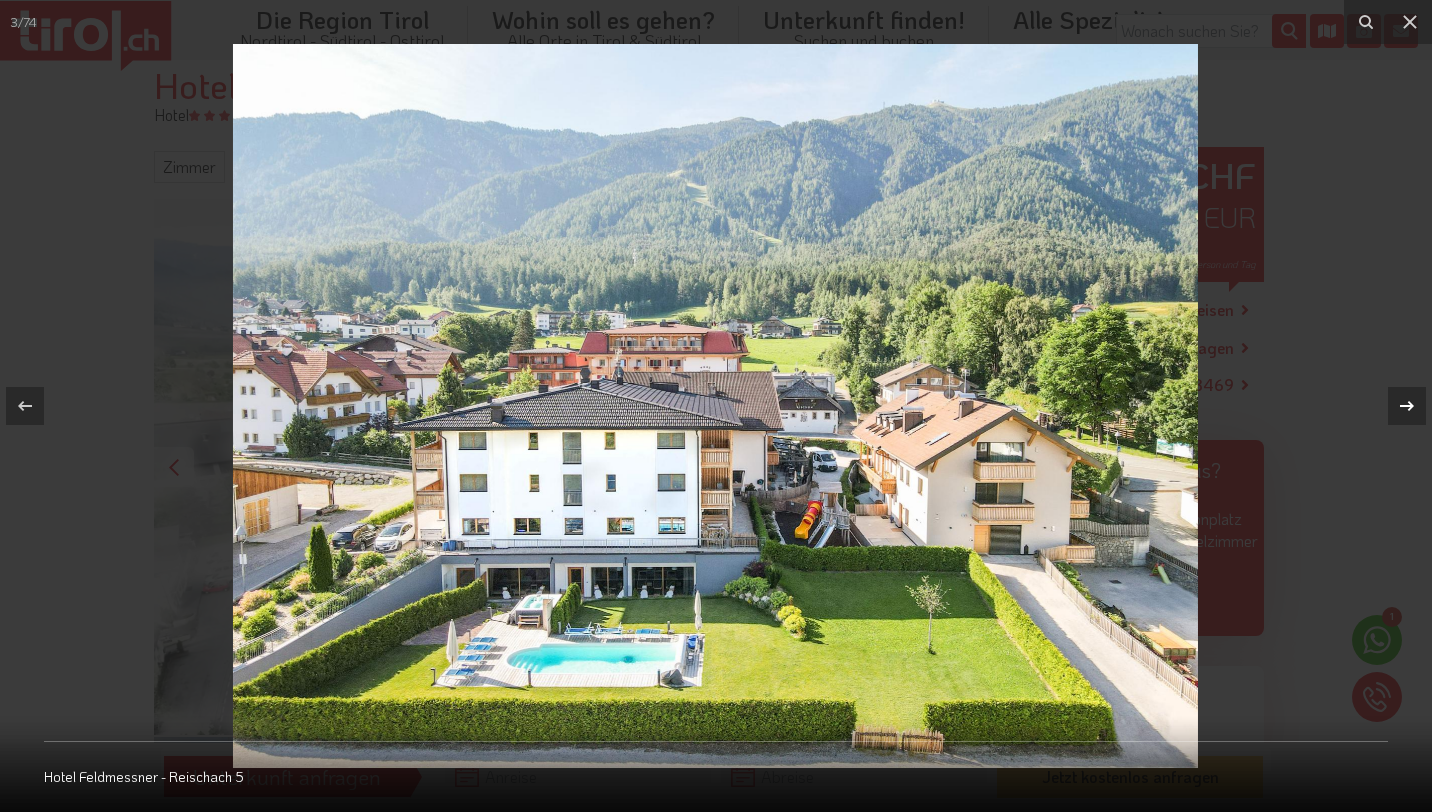 click 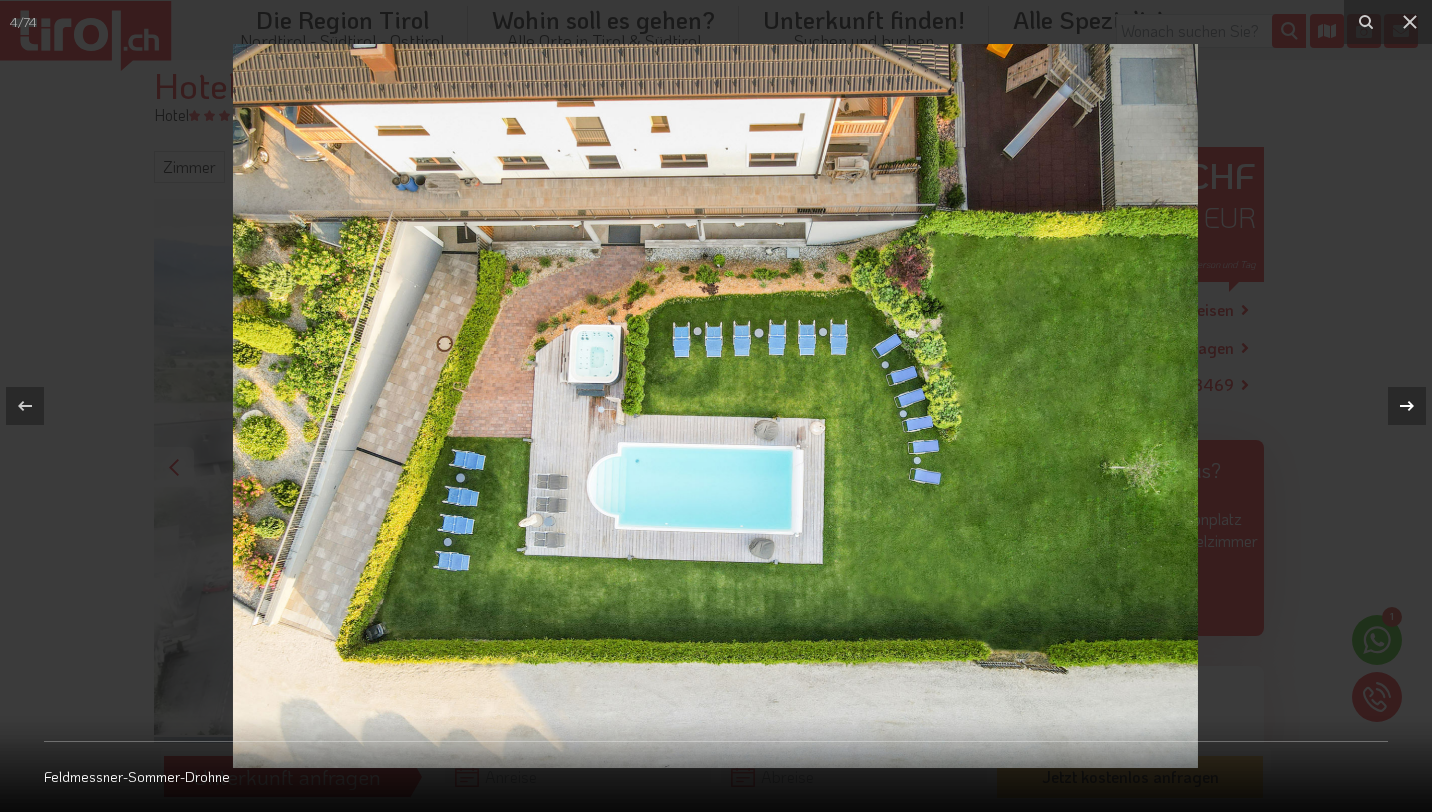 click on "4  /  [NAME]" at bounding box center [716, 406] 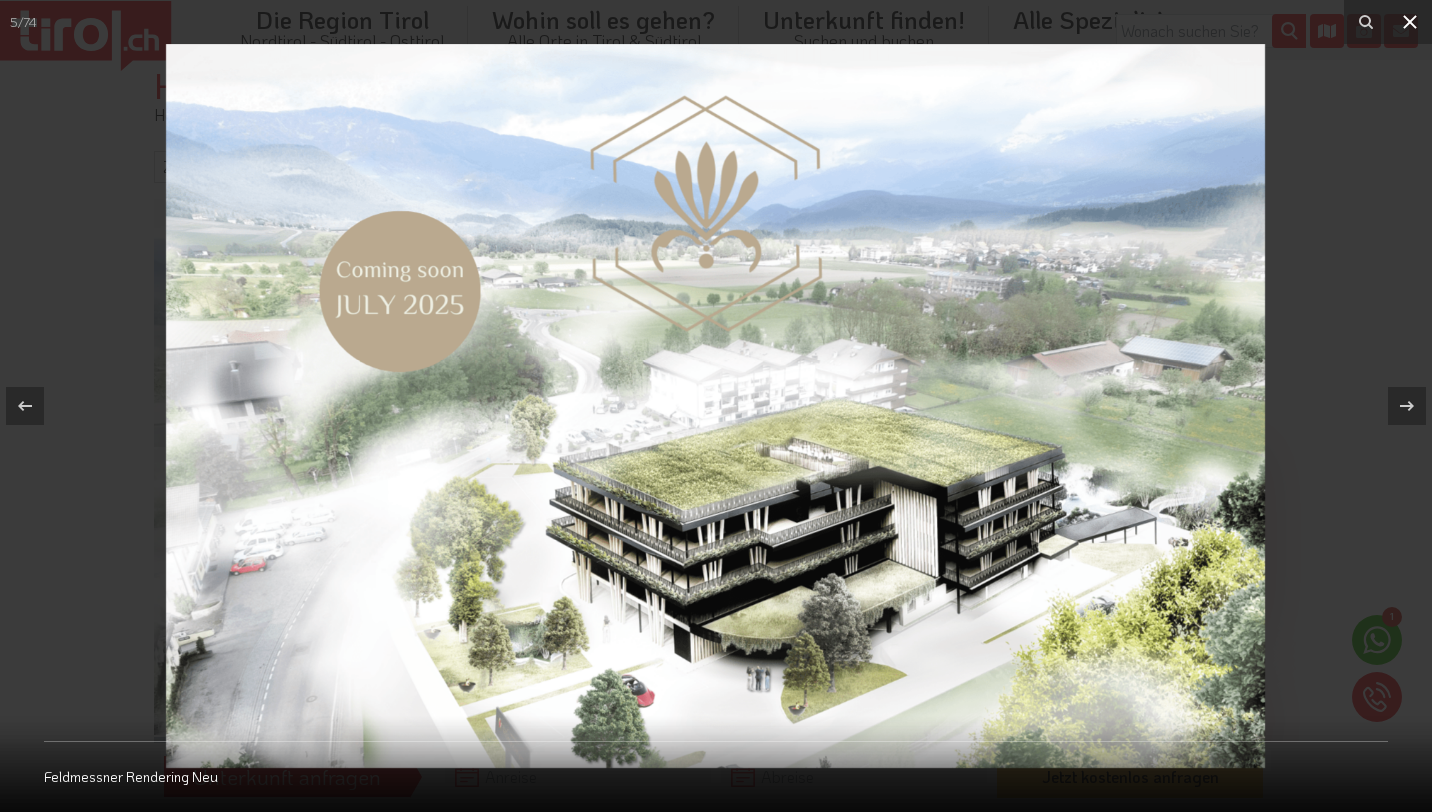 click 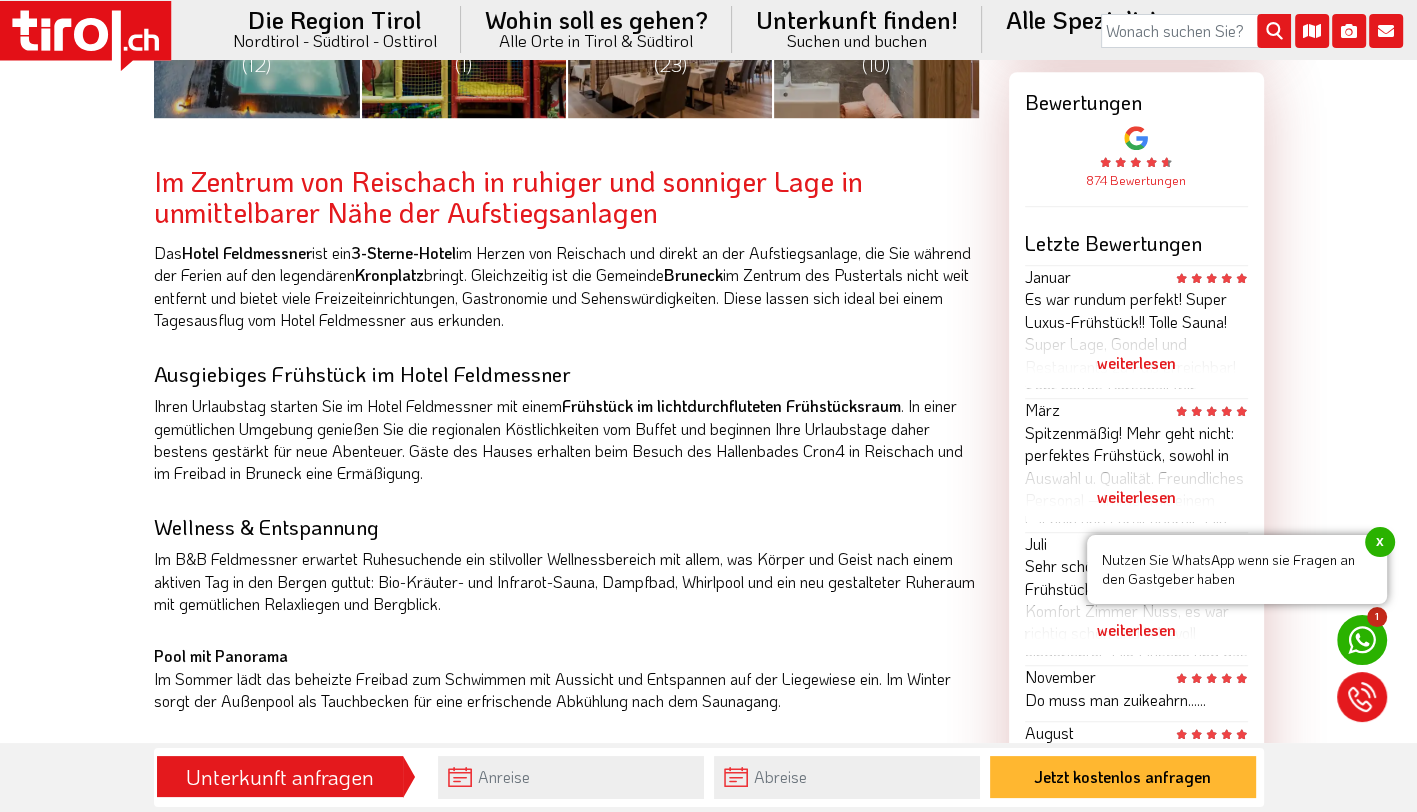 scroll, scrollTop: 1086, scrollLeft: 0, axis: vertical 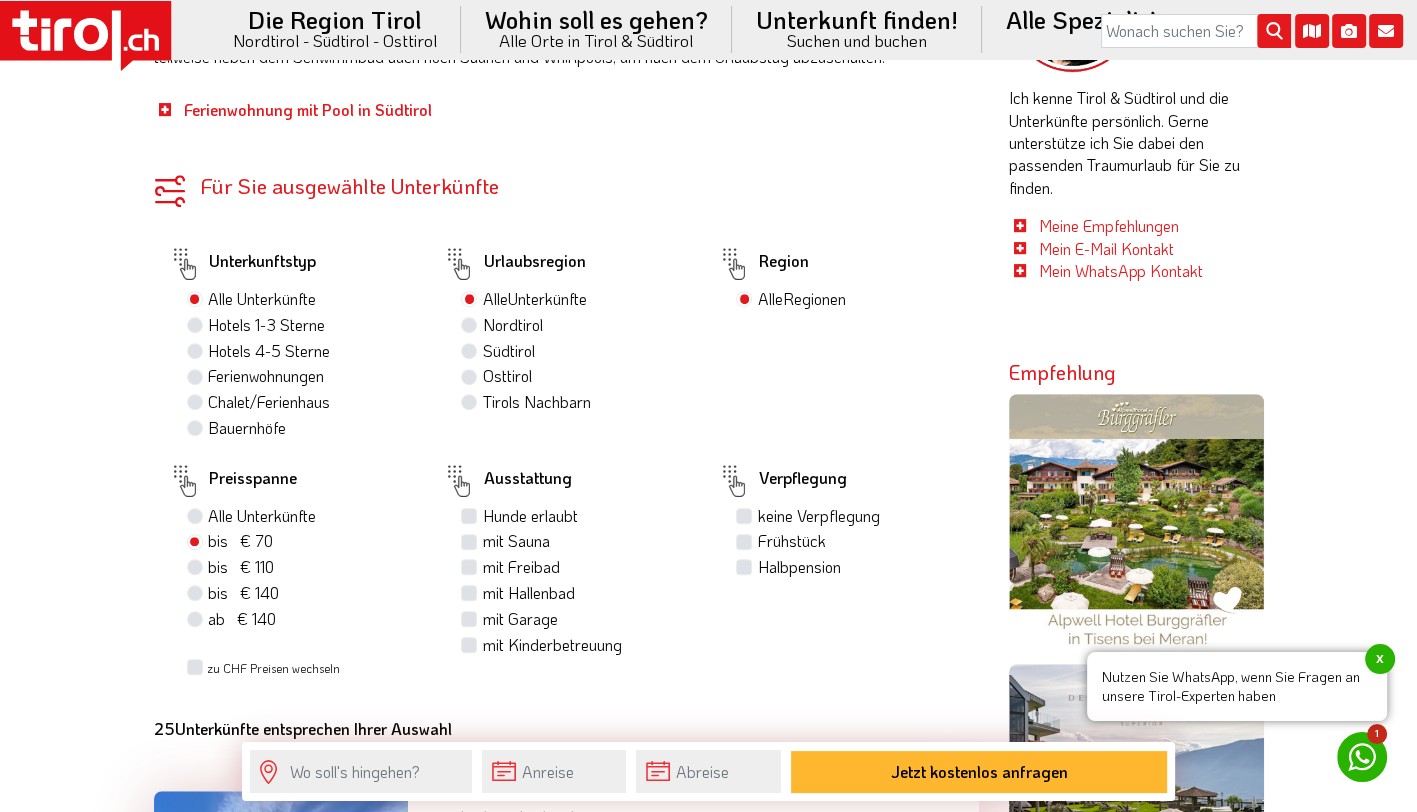 click on "Ferienwohnungen" at bounding box center (266, 376) 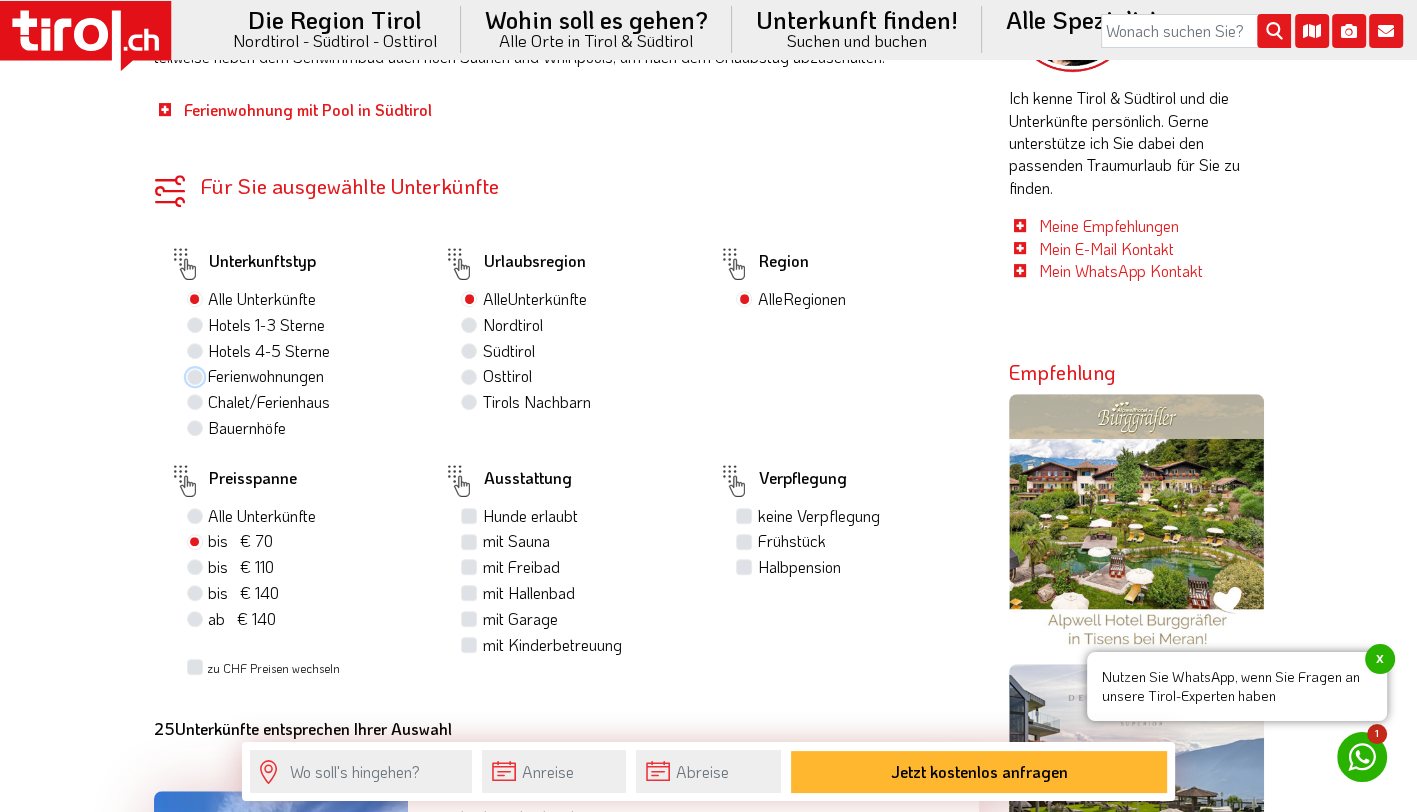 click on "Ferienwohnungen" at bounding box center [197, 375] 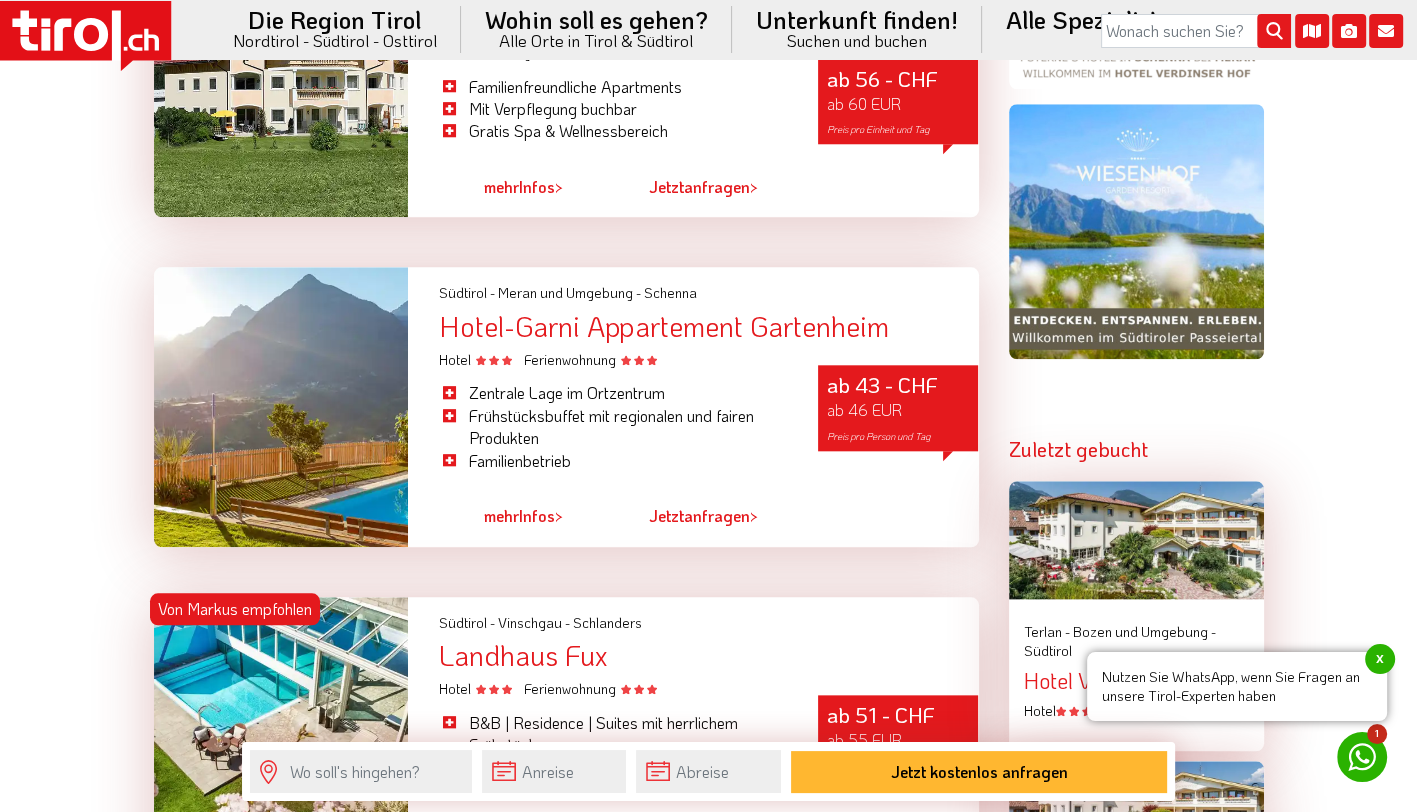 scroll, scrollTop: 1852, scrollLeft: 0, axis: vertical 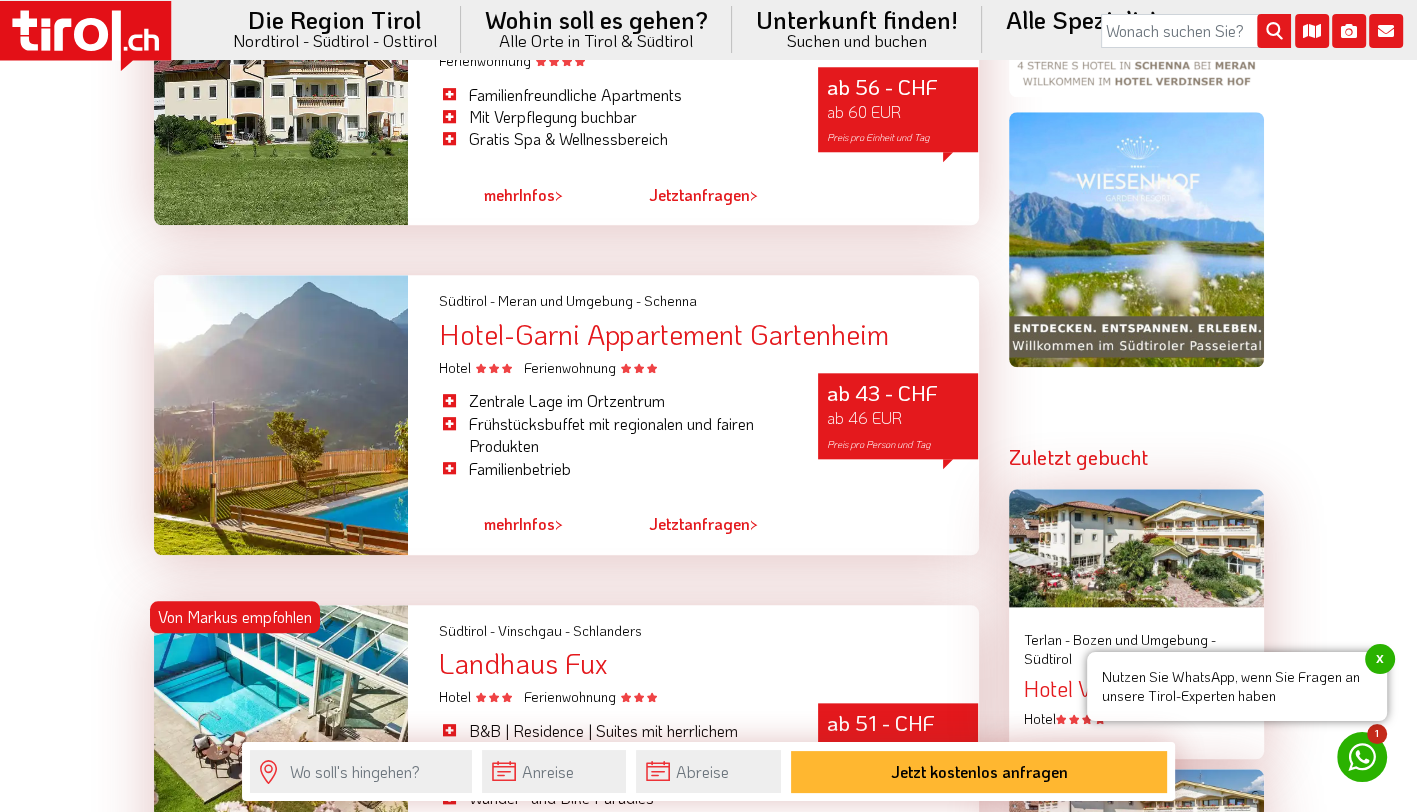click on "Hotel-Garni Appartement Gartenheim" at bounding box center (708, 334) 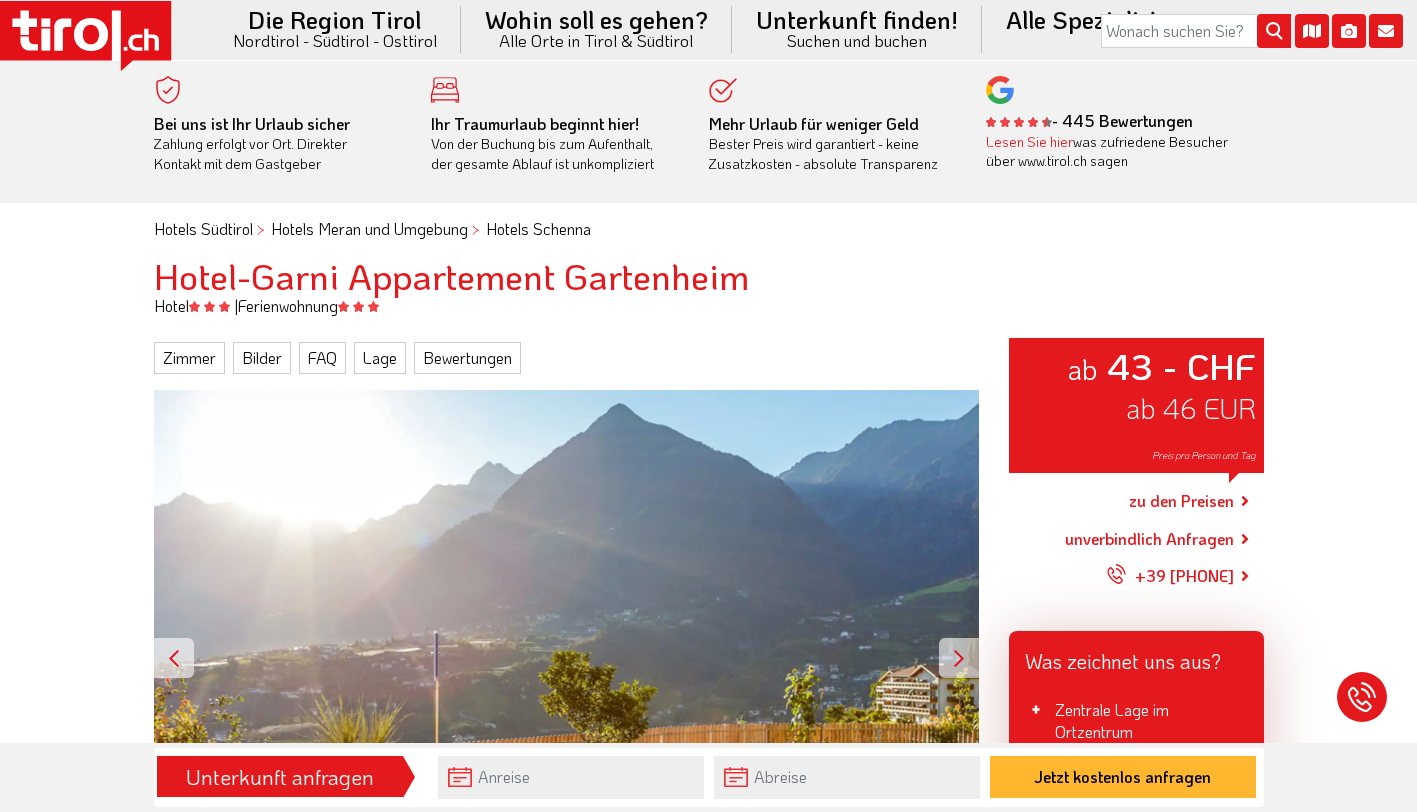 scroll, scrollTop: 0, scrollLeft: 0, axis: both 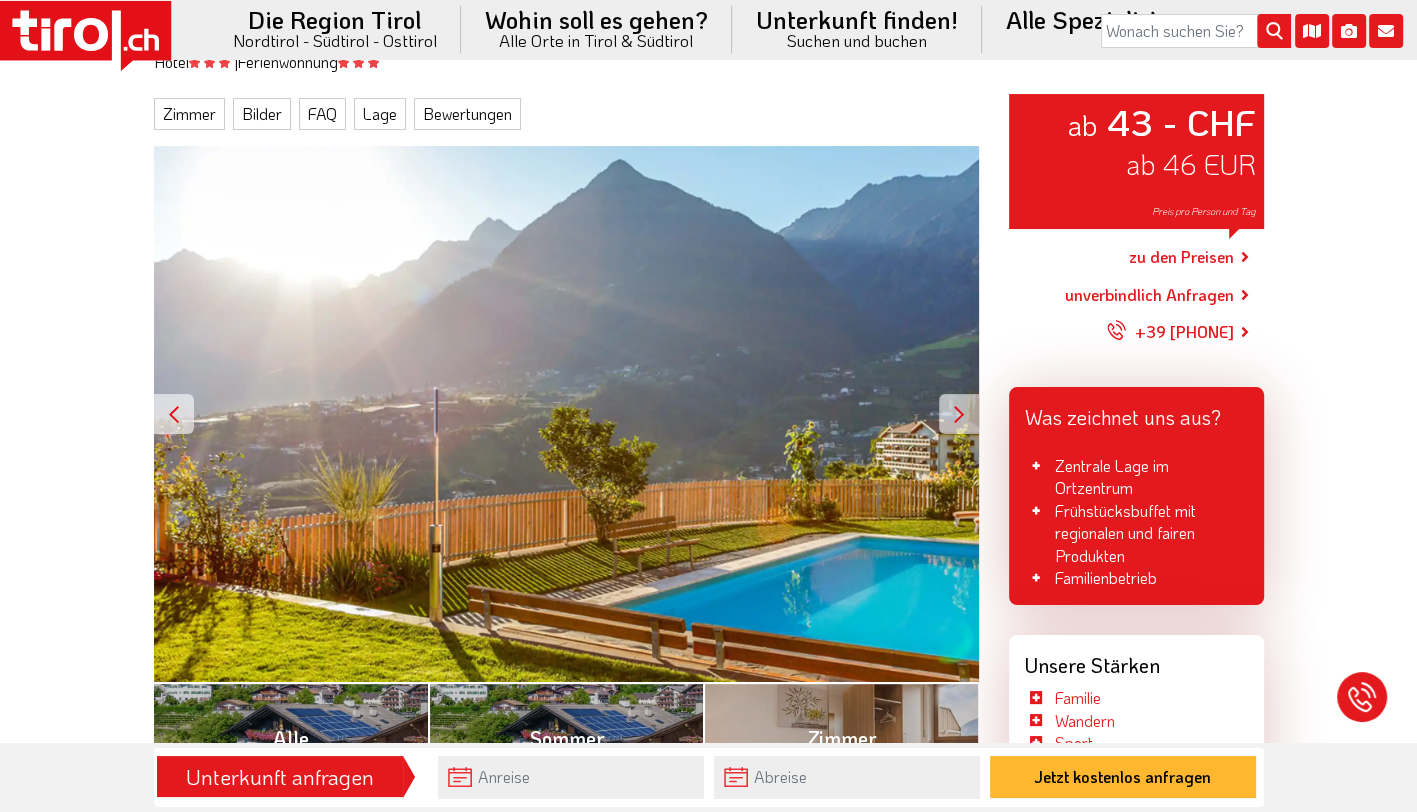 click at bounding box center [959, 414] 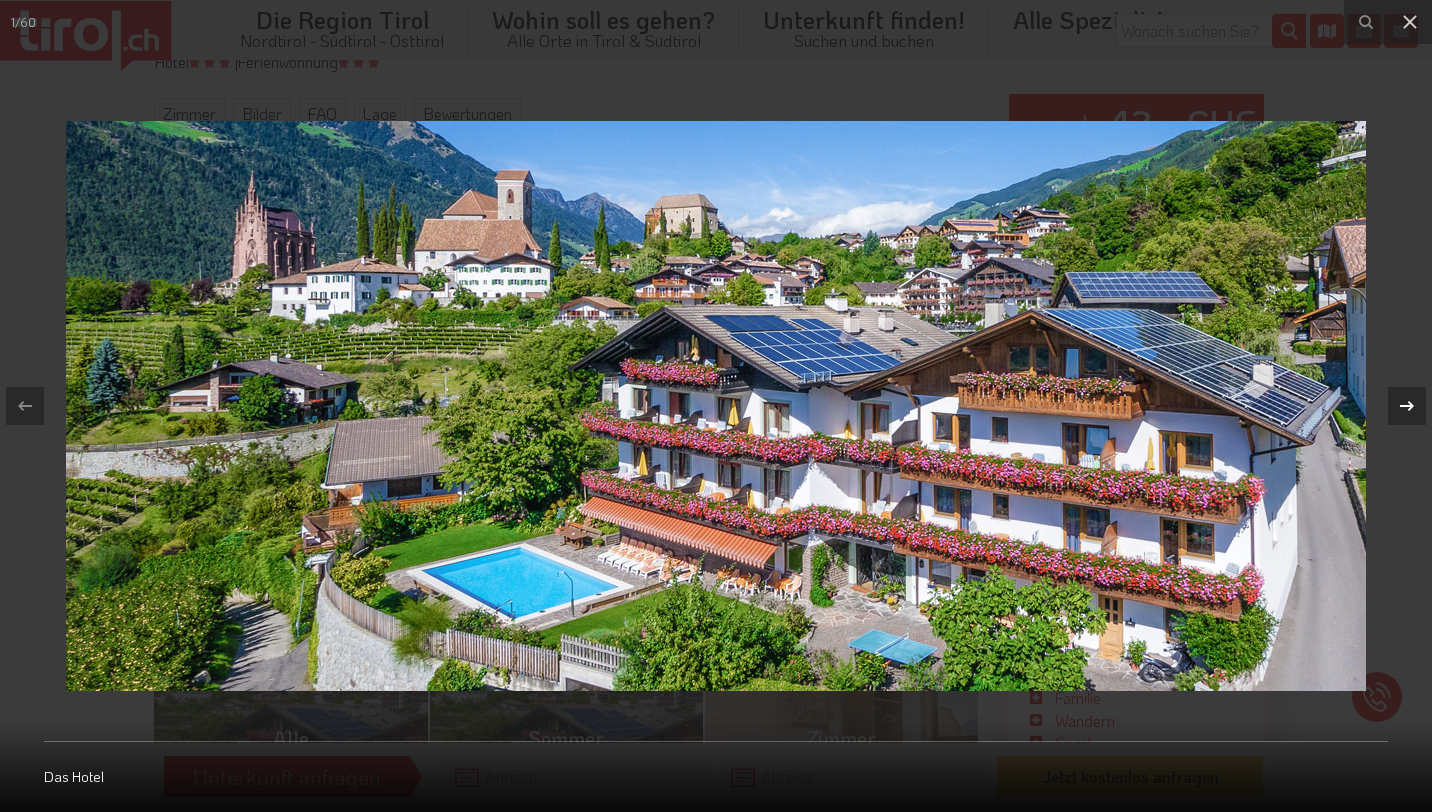 click on "1  /  60 Das Hotel" at bounding box center (716, 406) 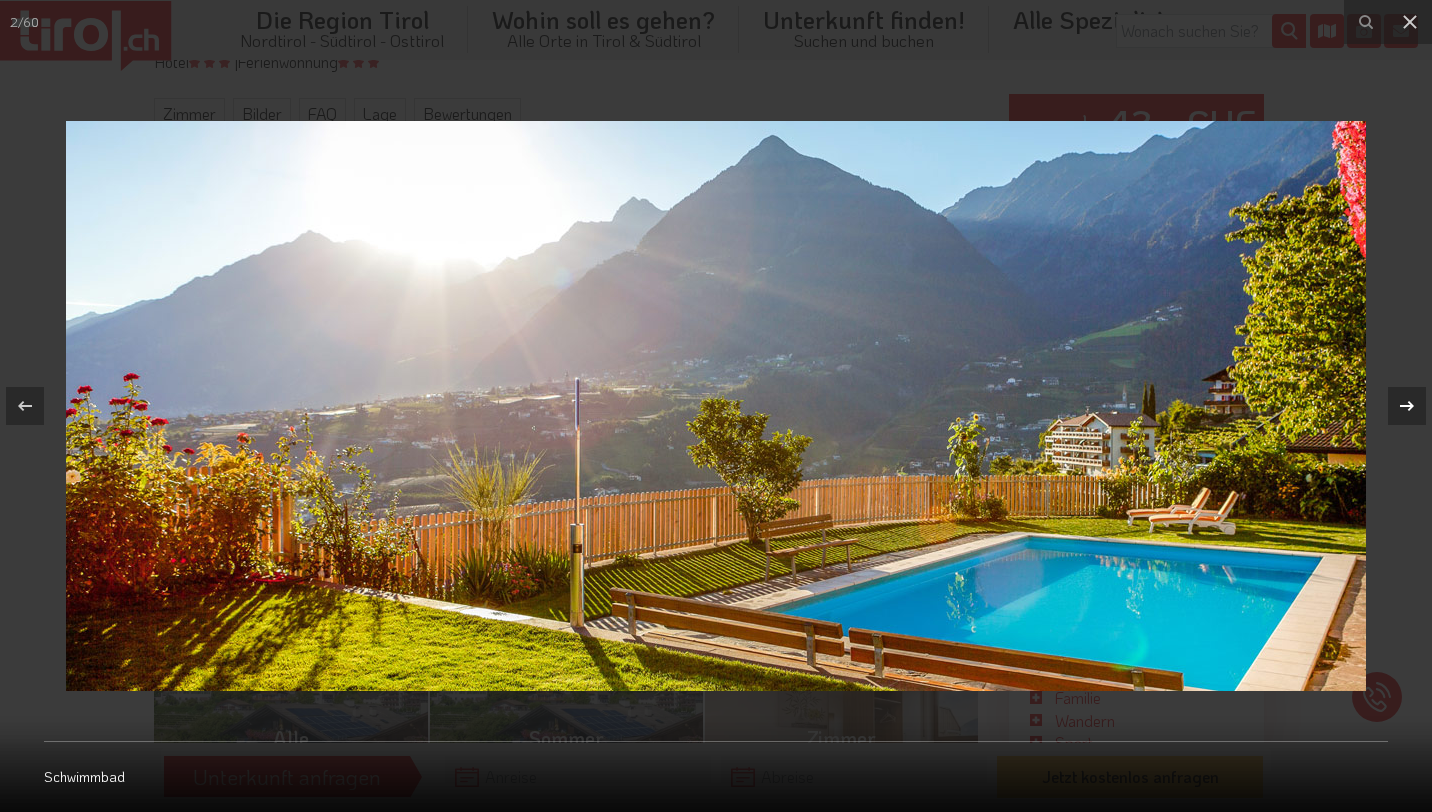 click 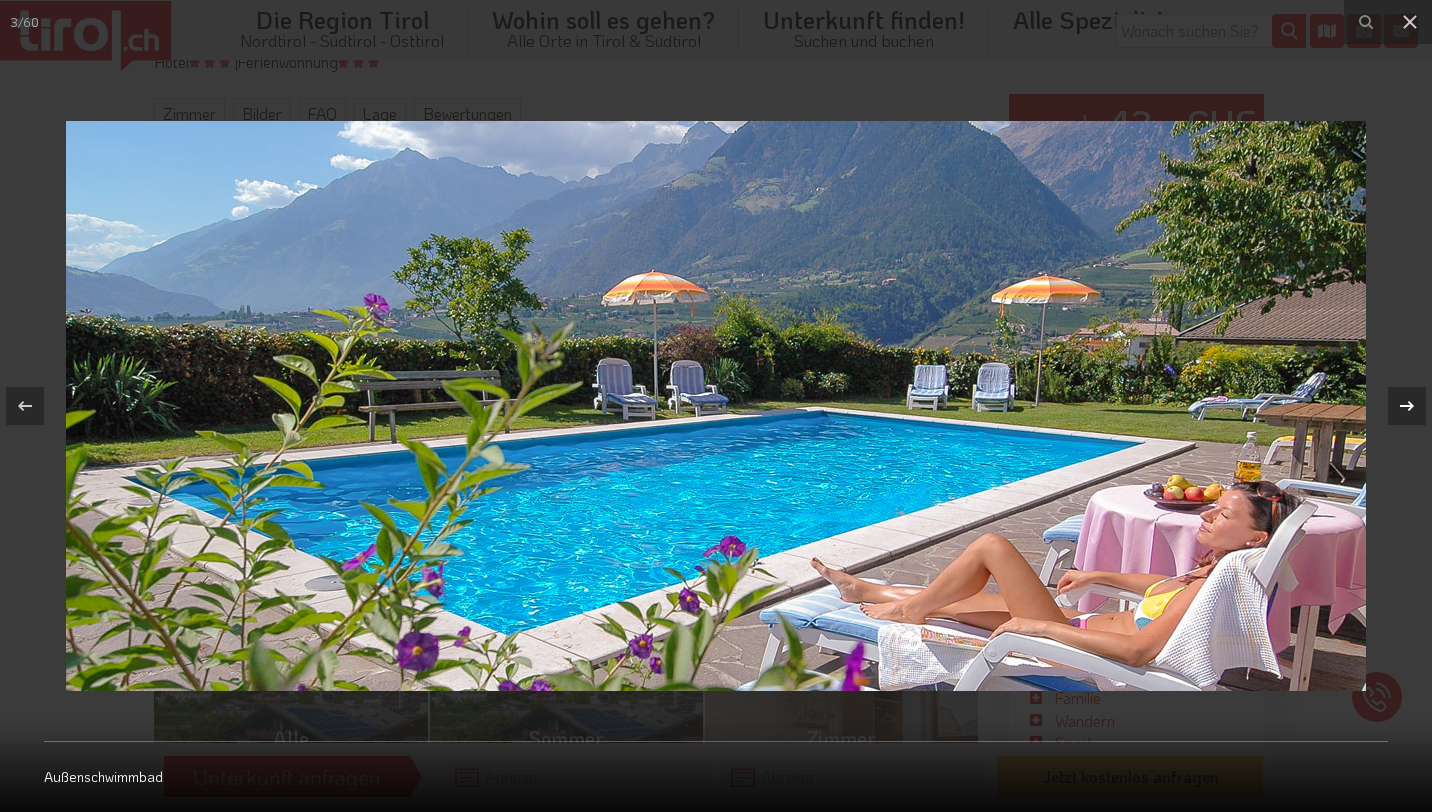click 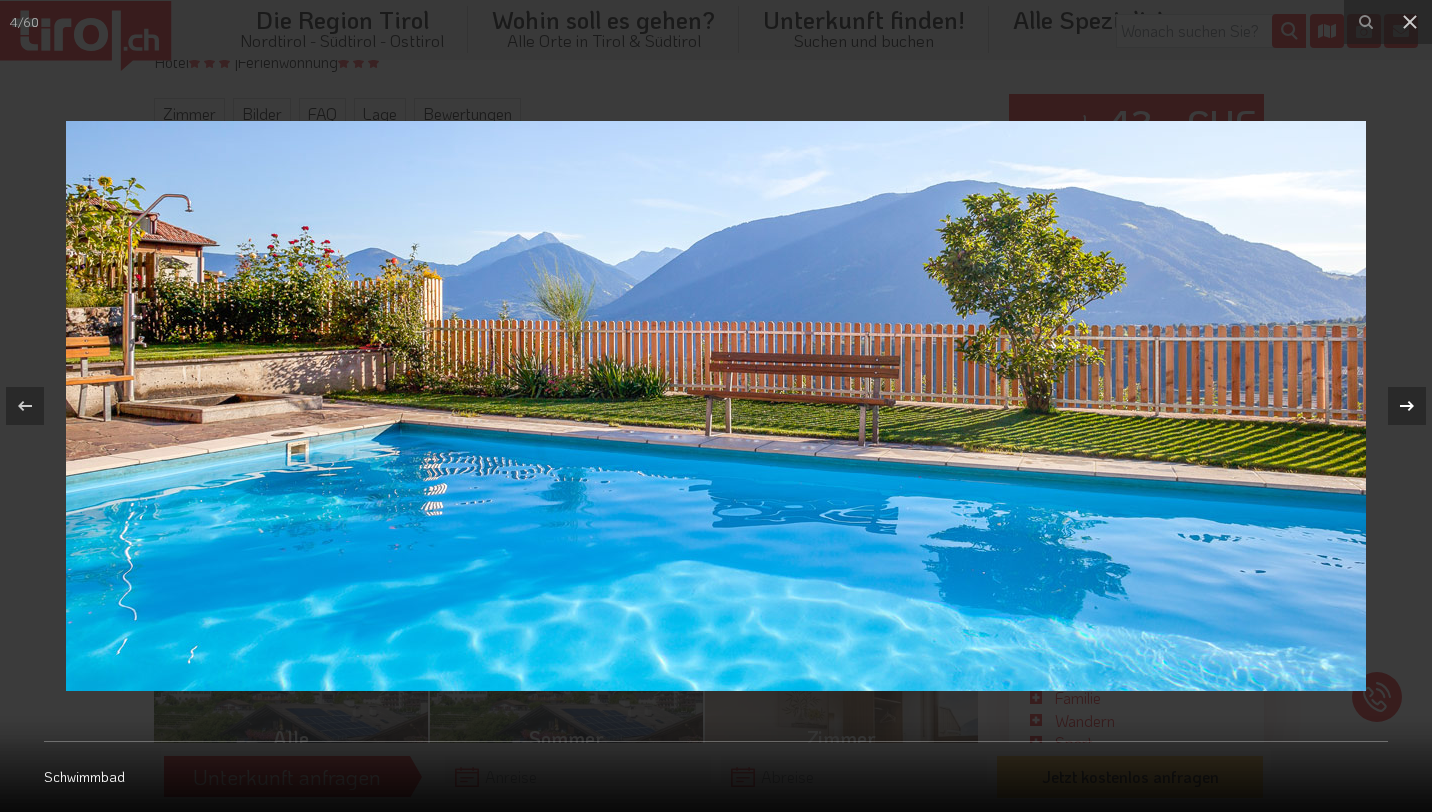 click 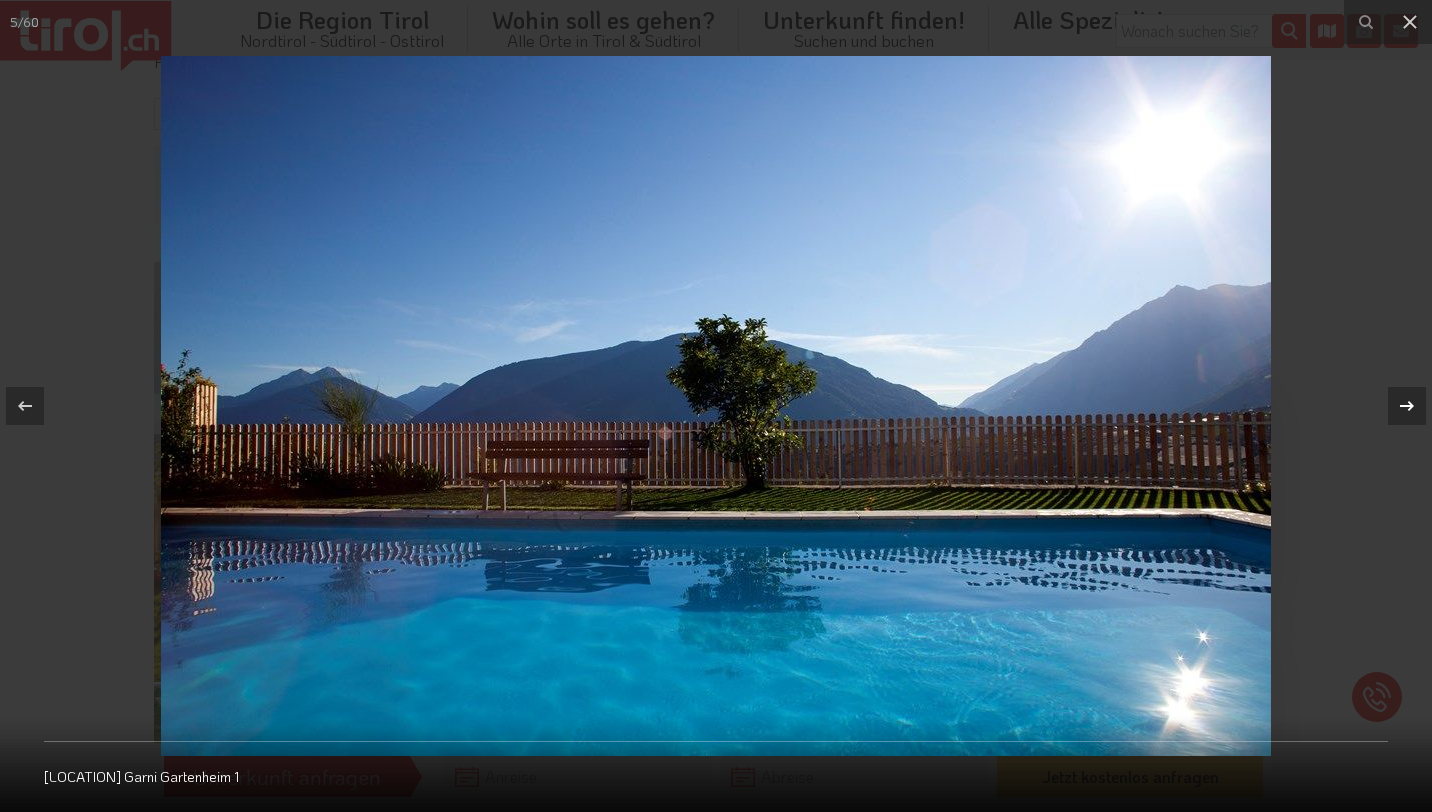 click 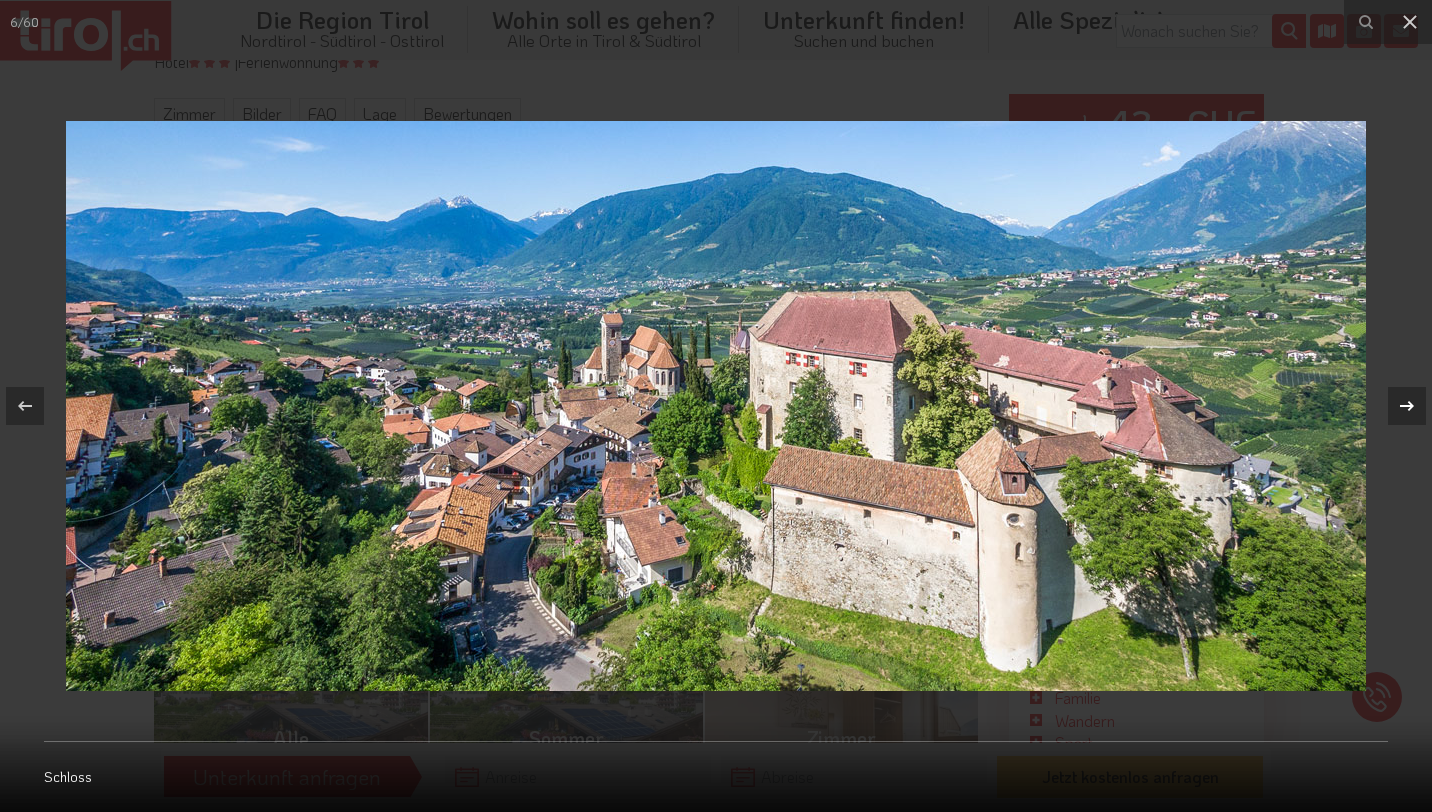 click 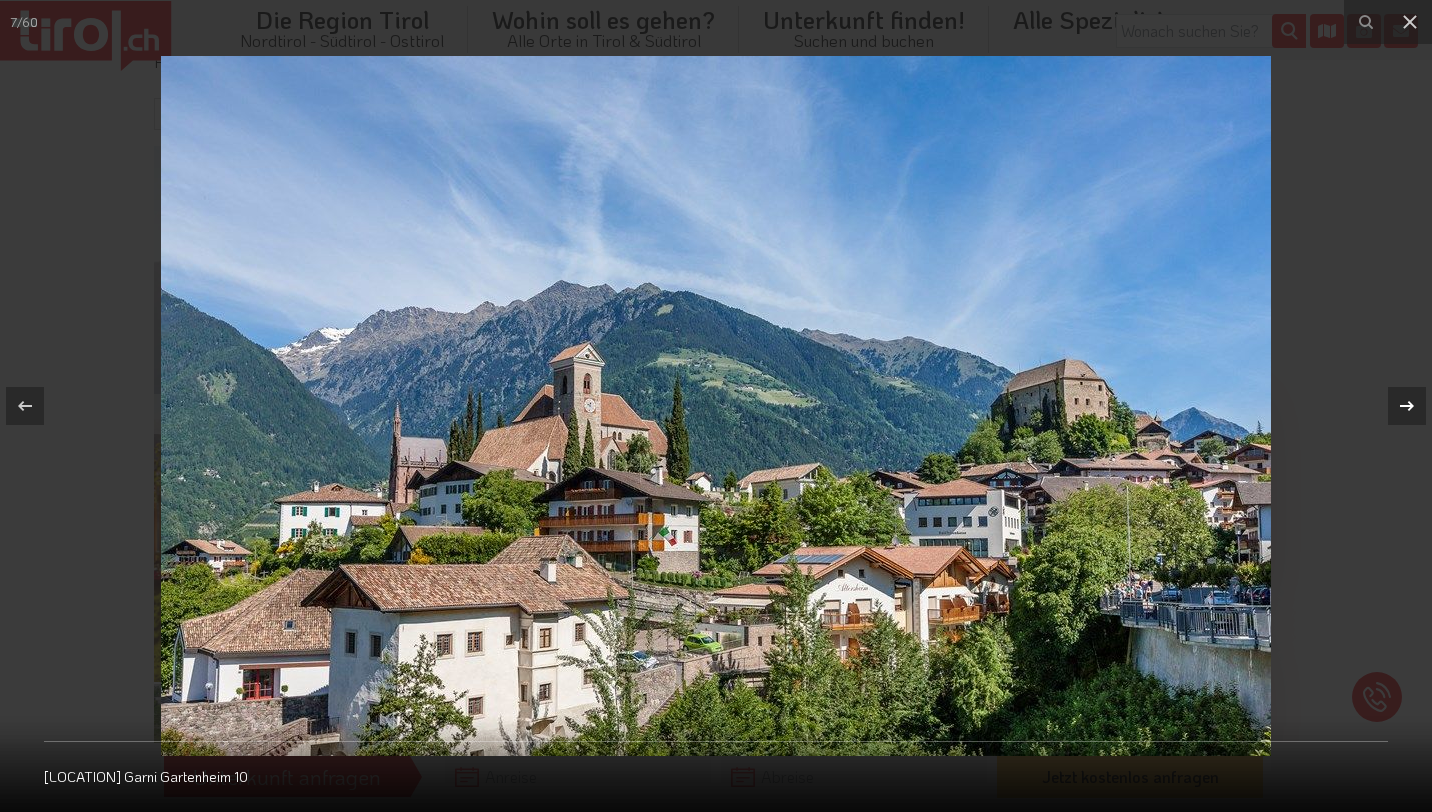 click 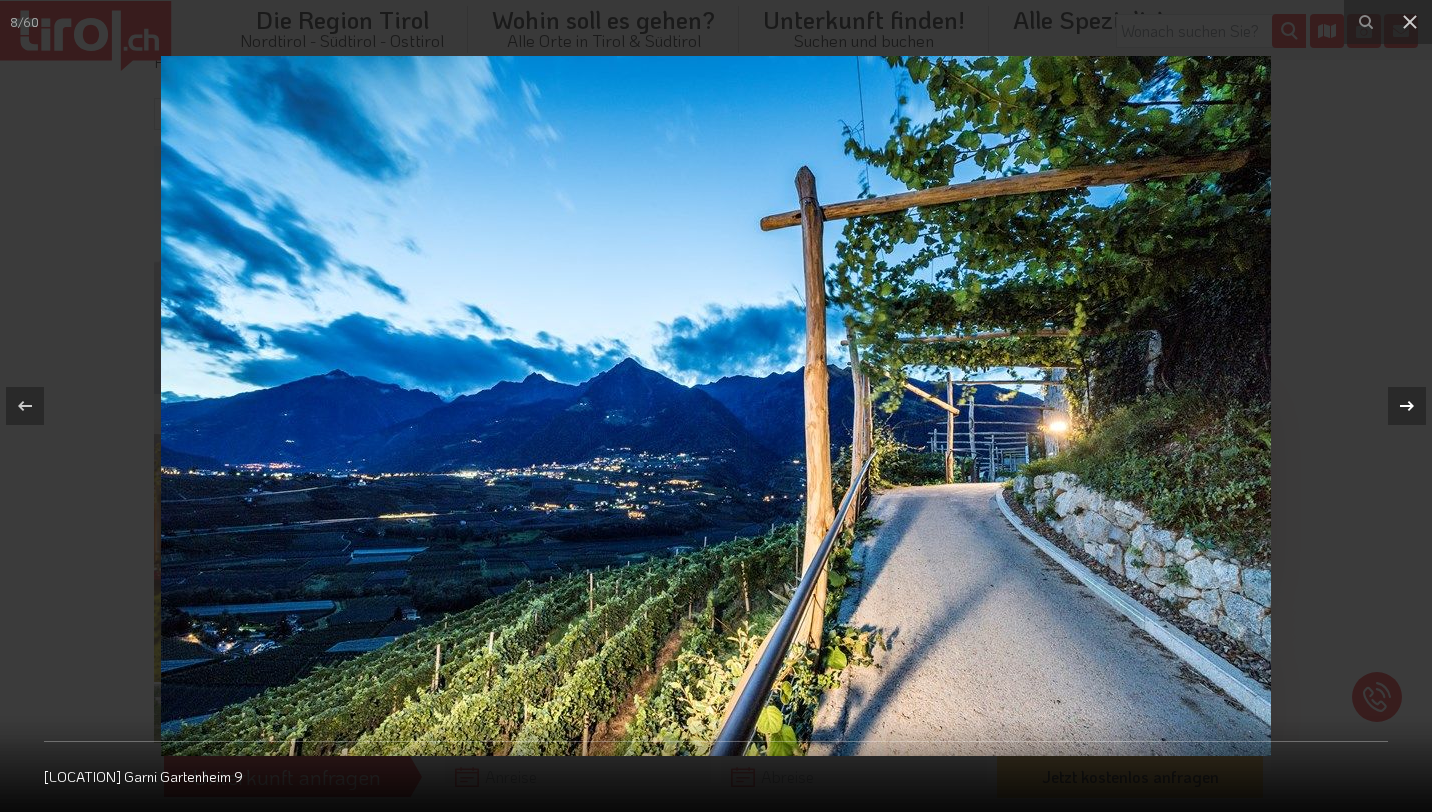 click 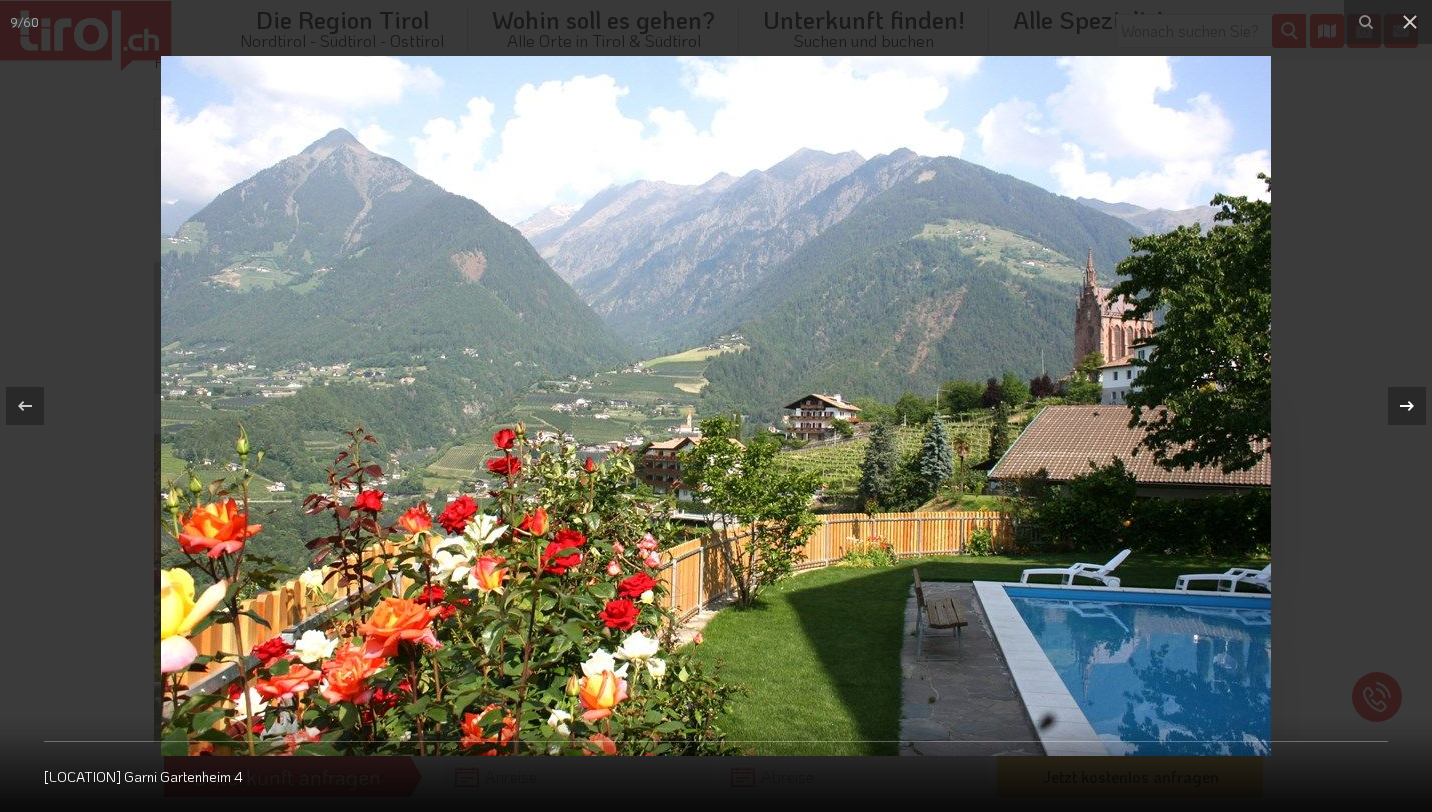 click 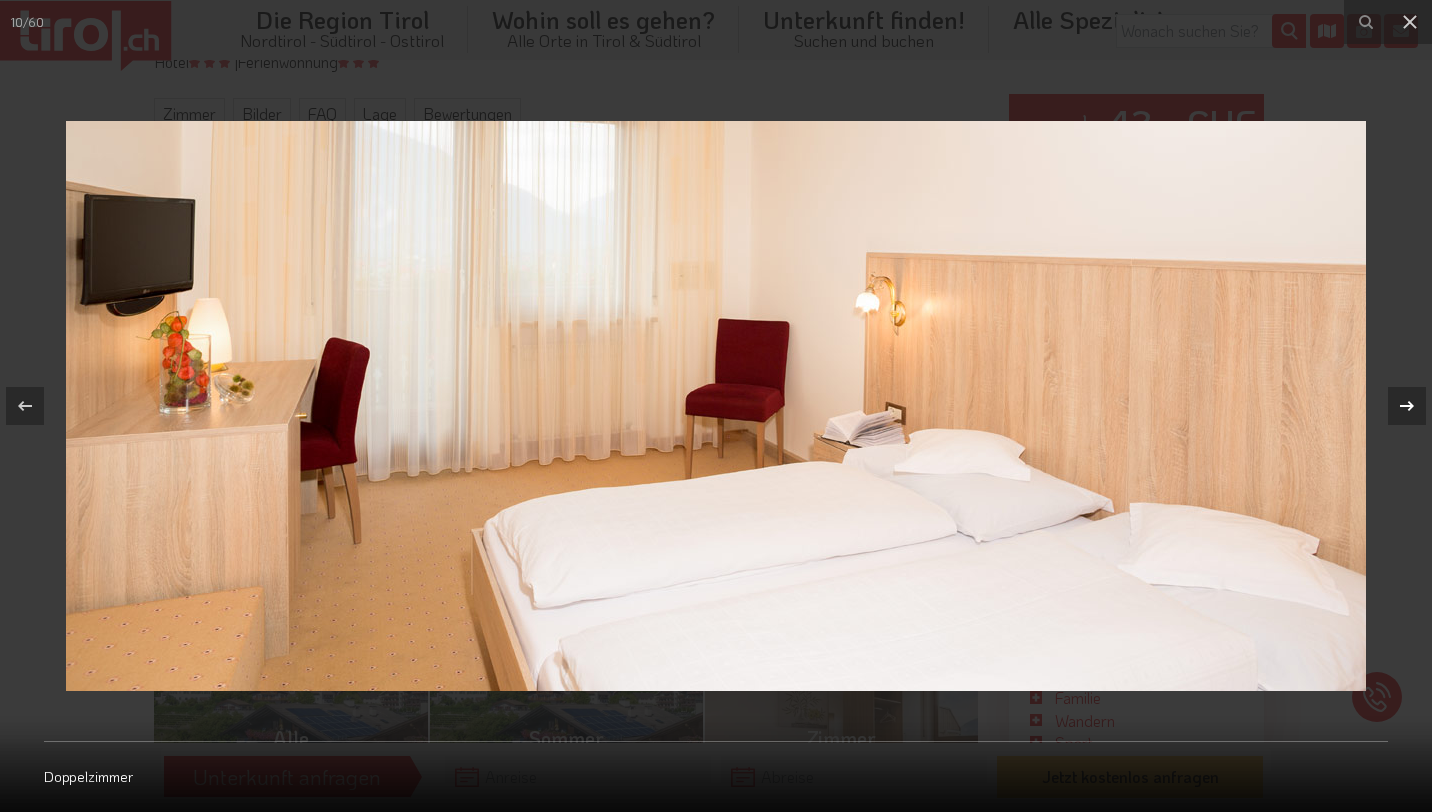 click 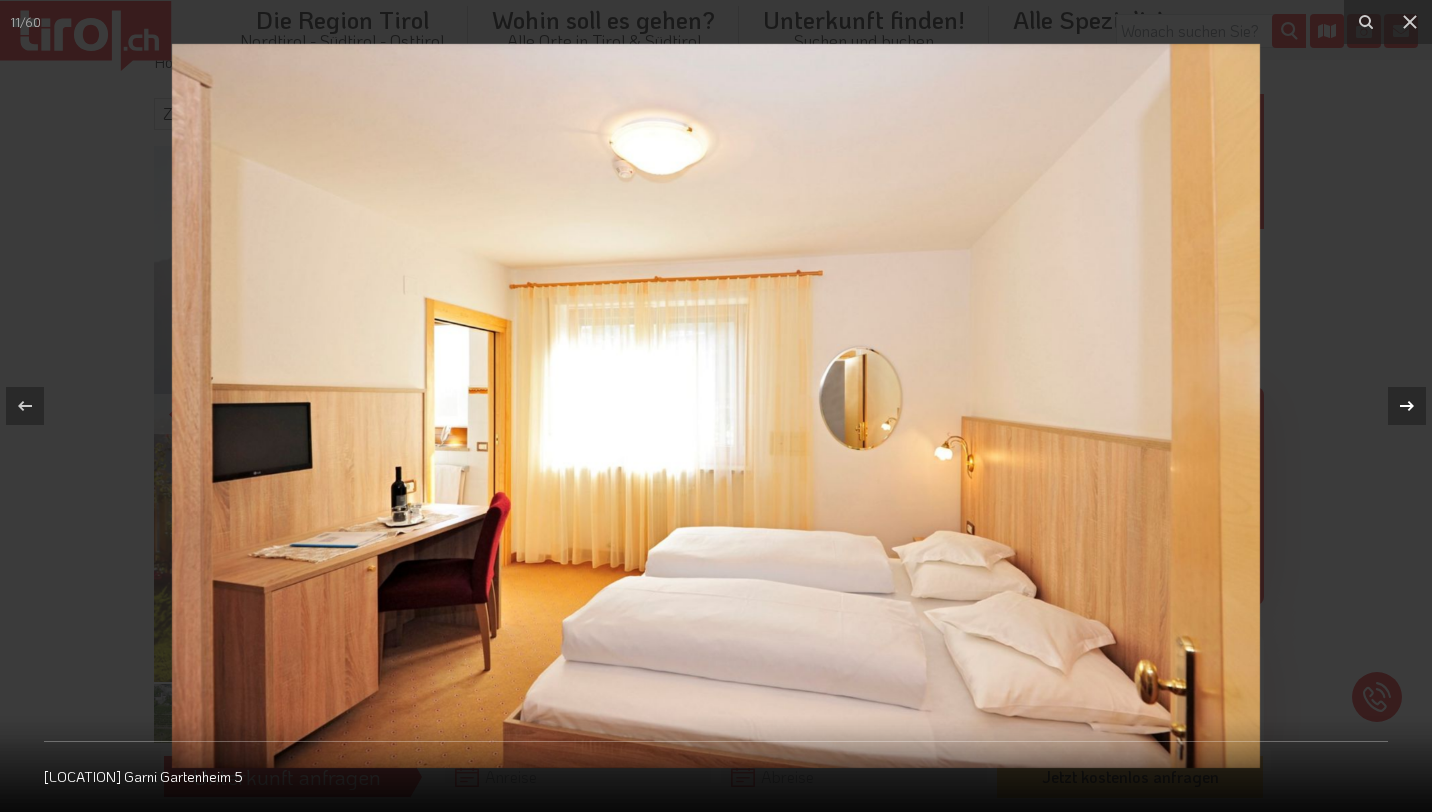 click 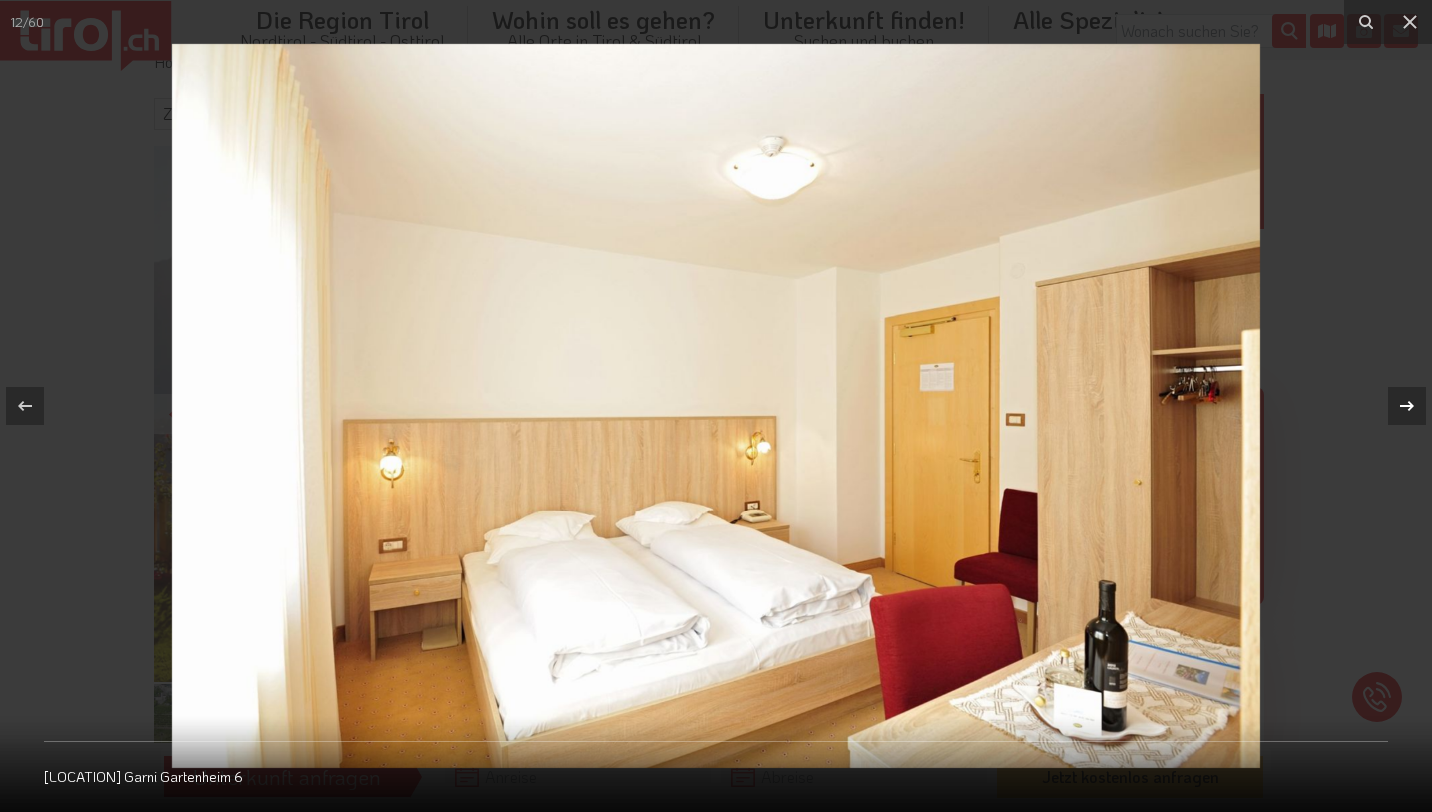 click 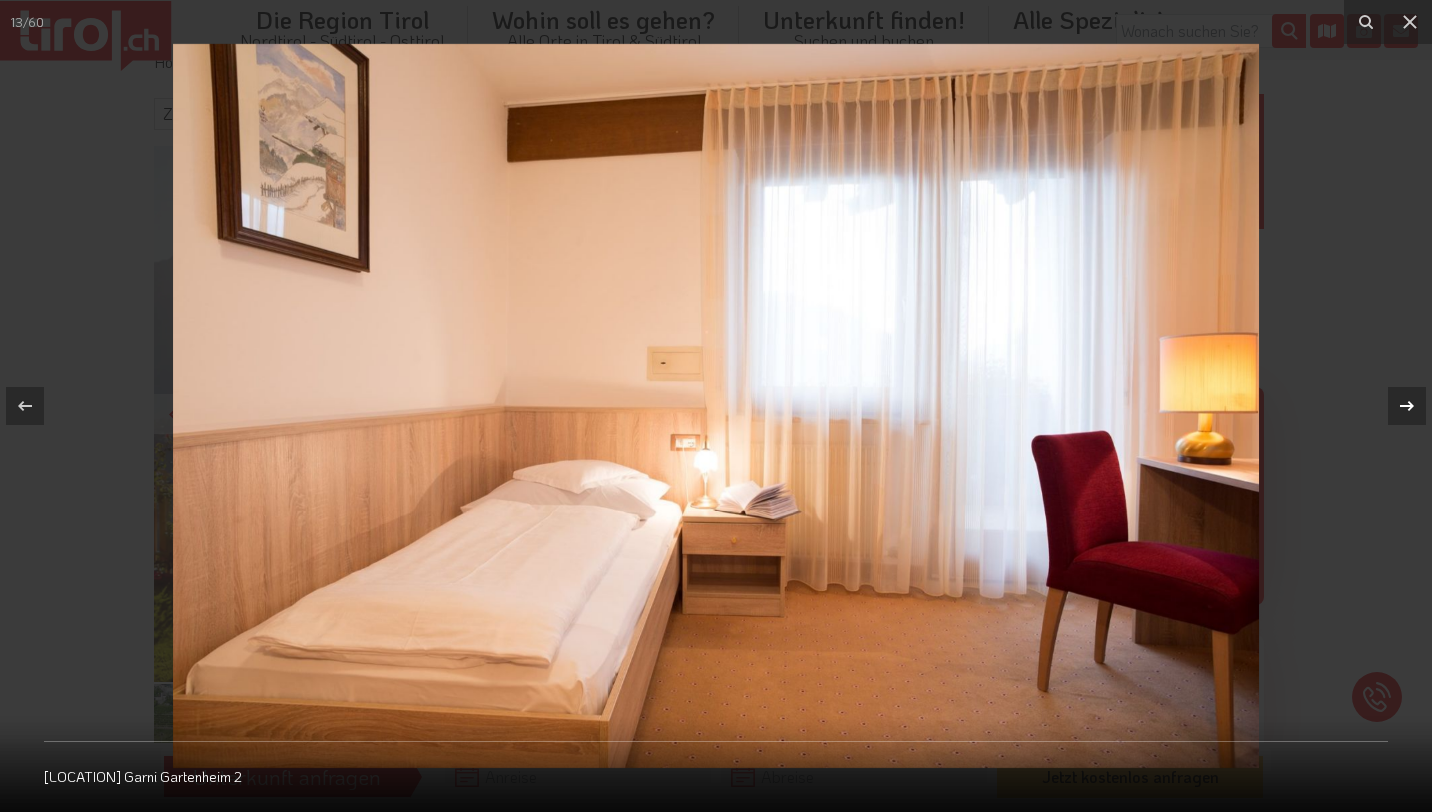 click 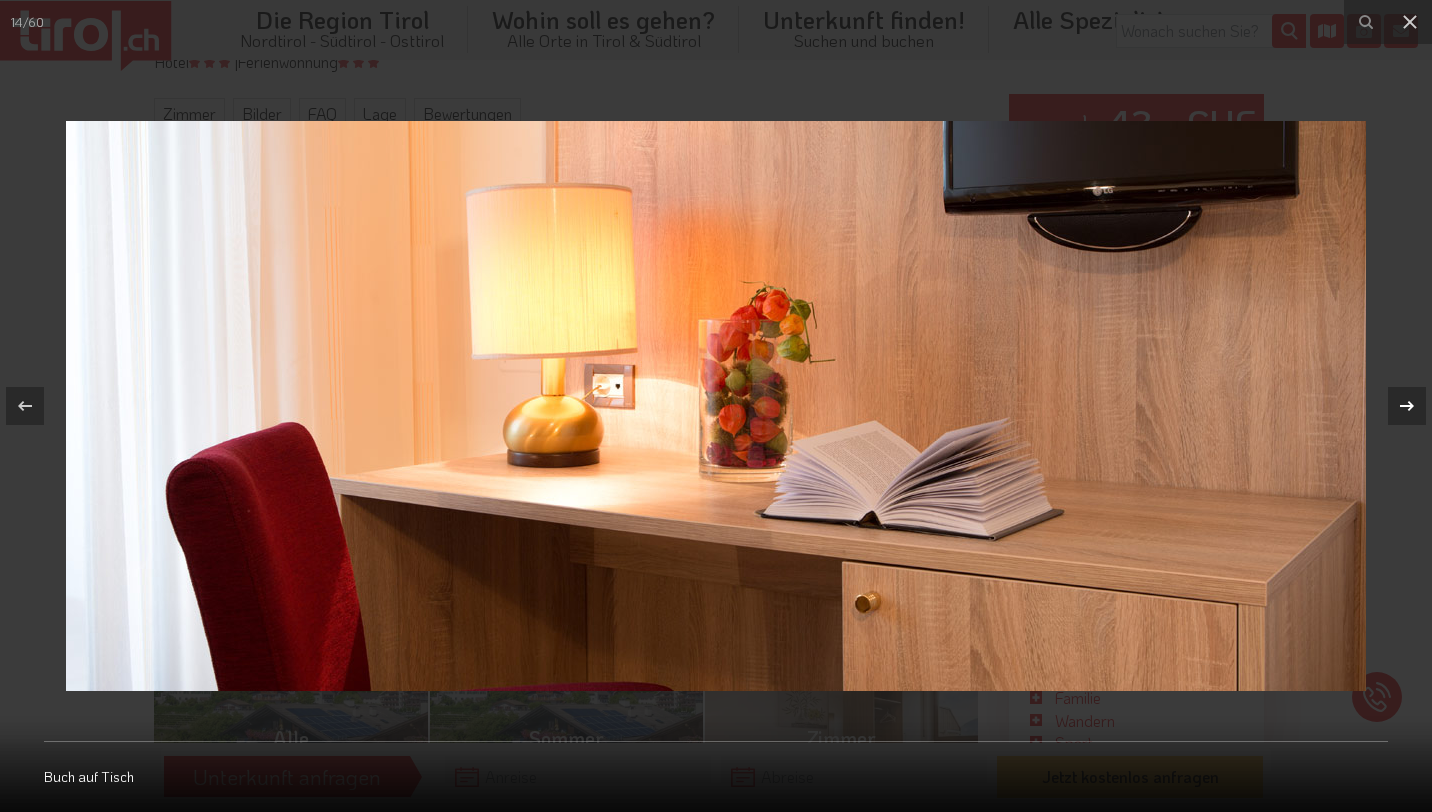click 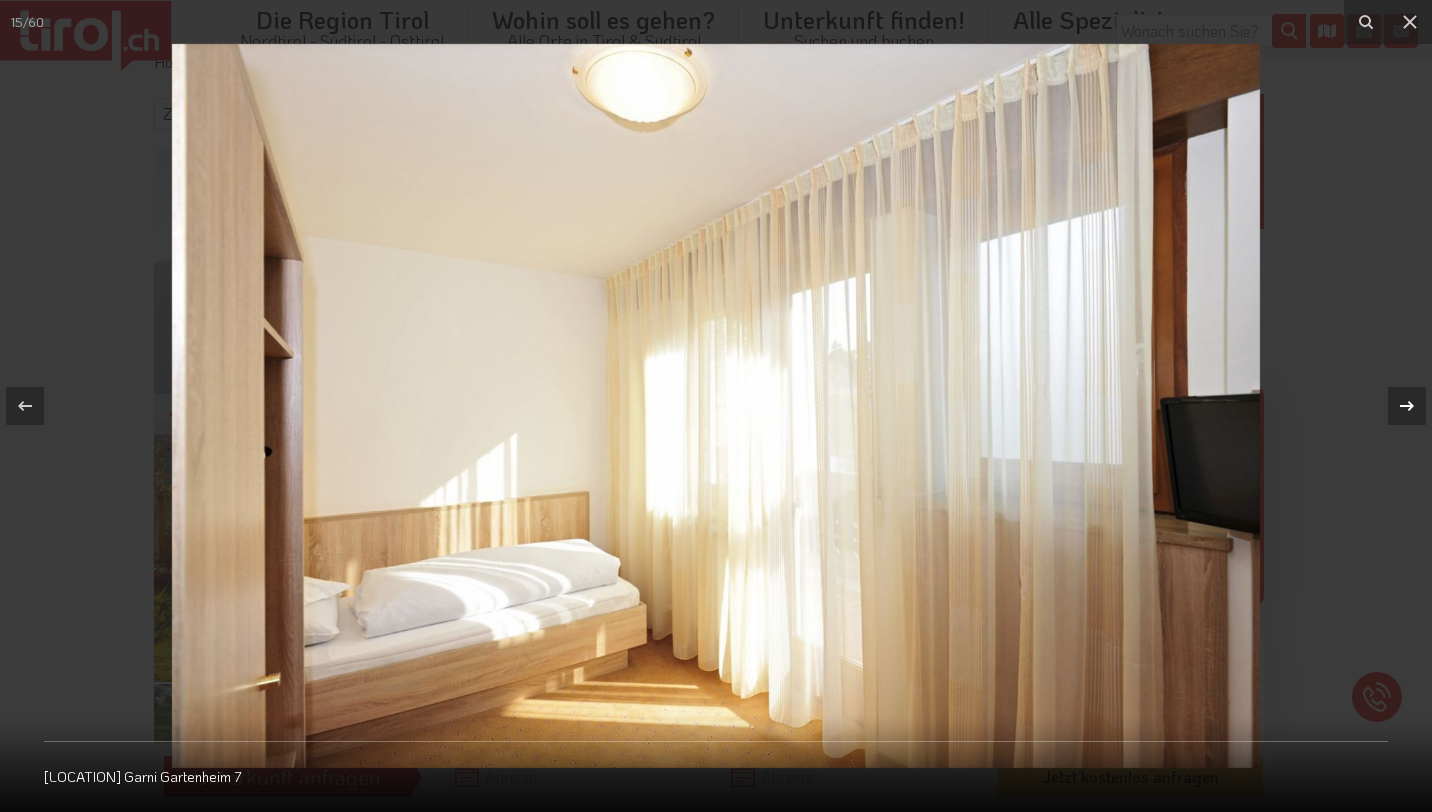 click 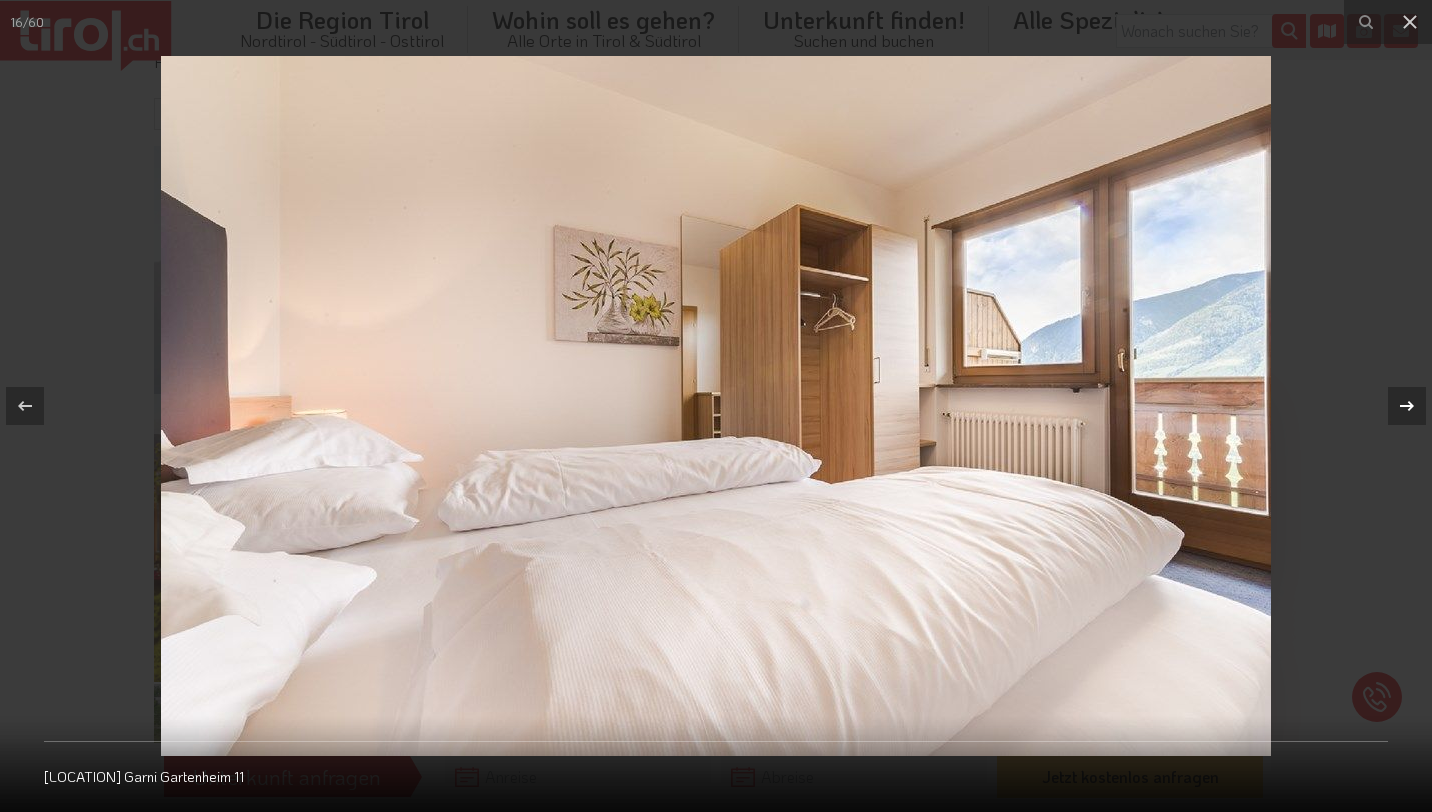 click 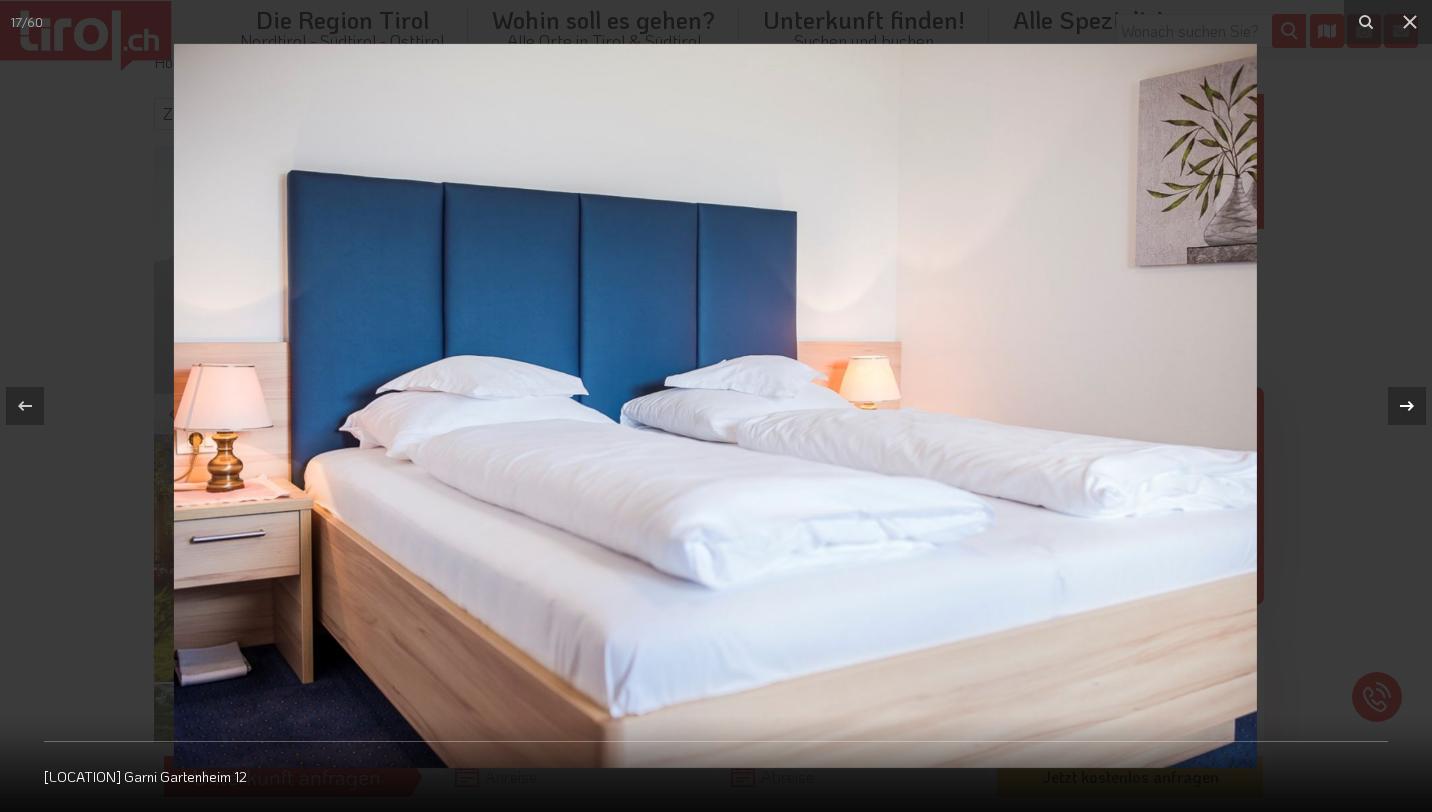 click 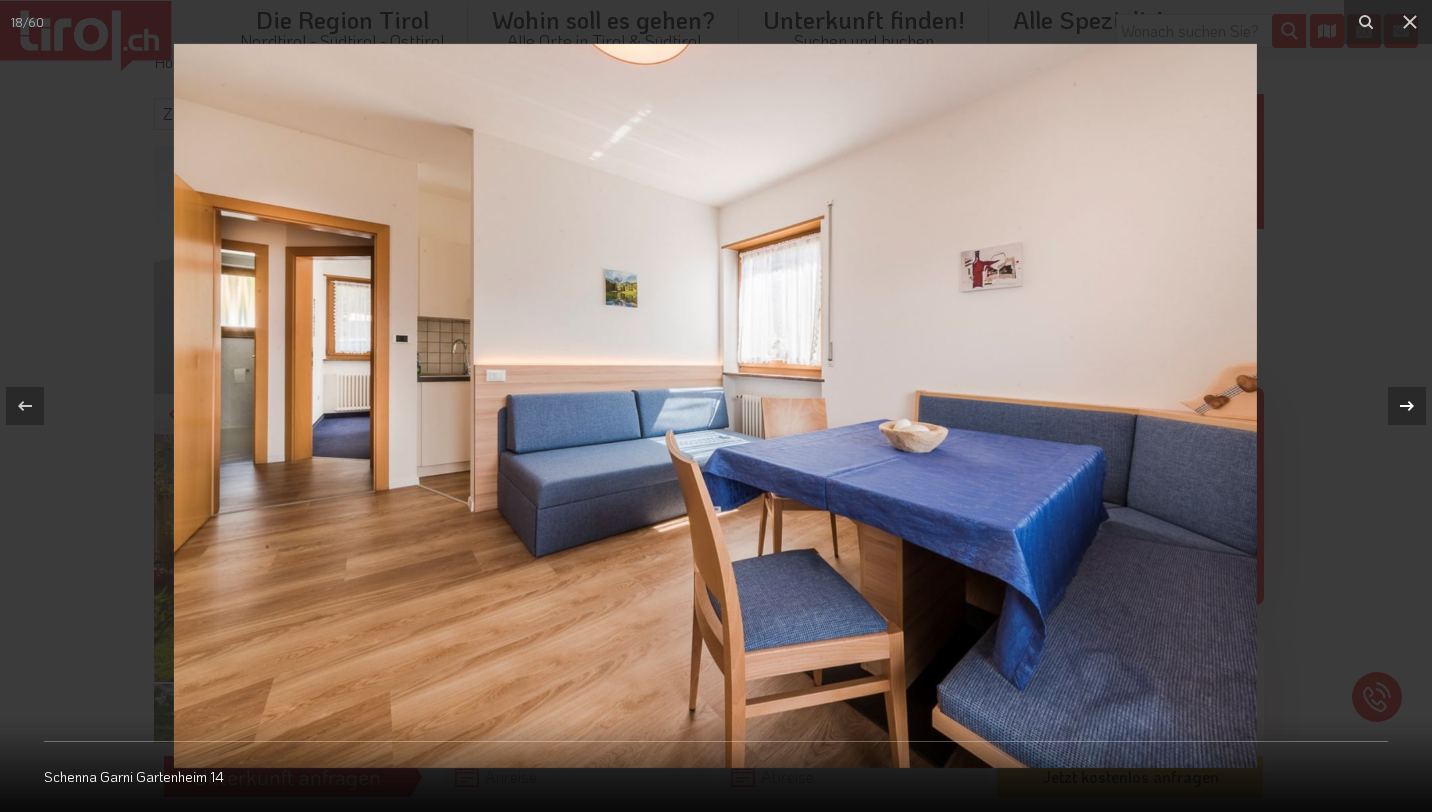 click 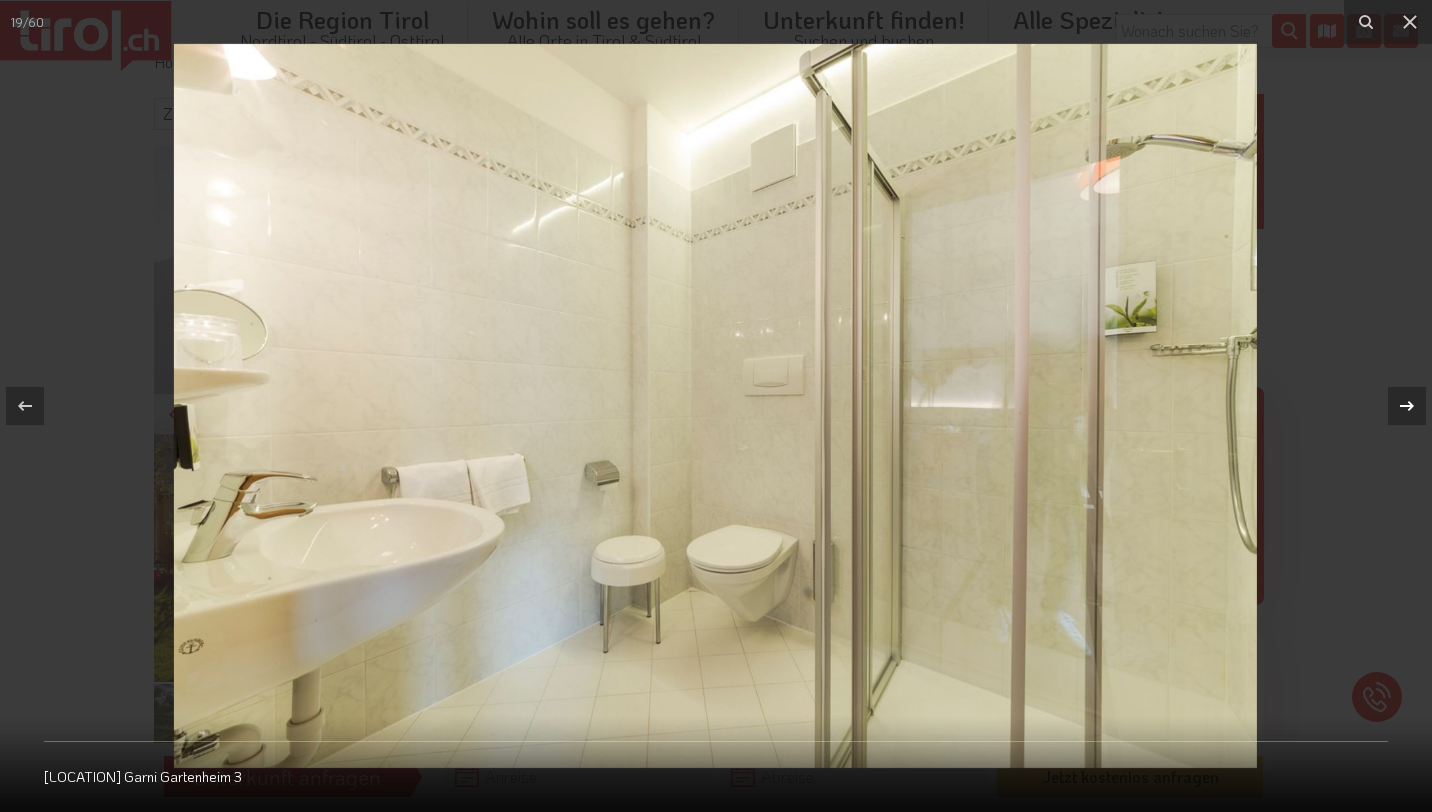 click 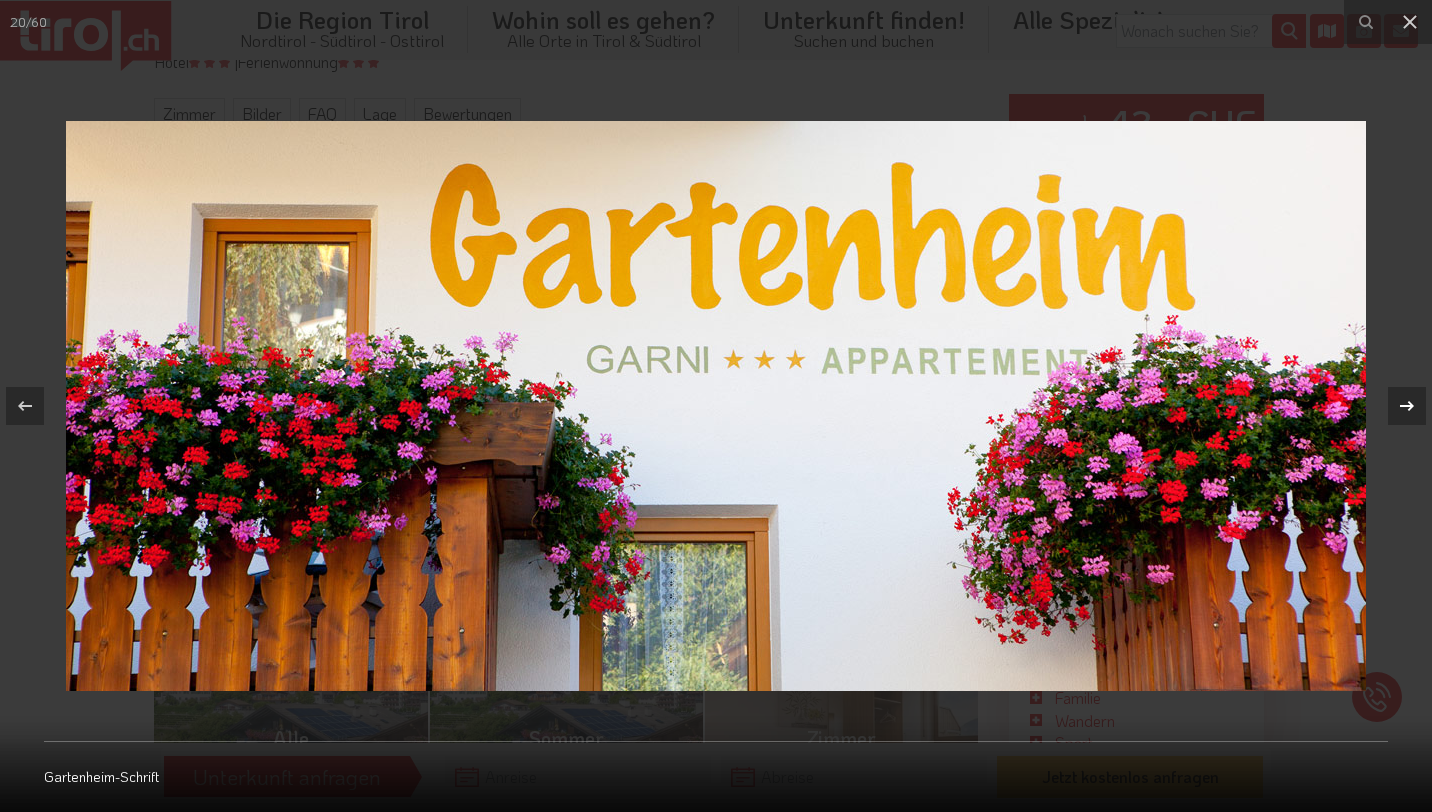 click 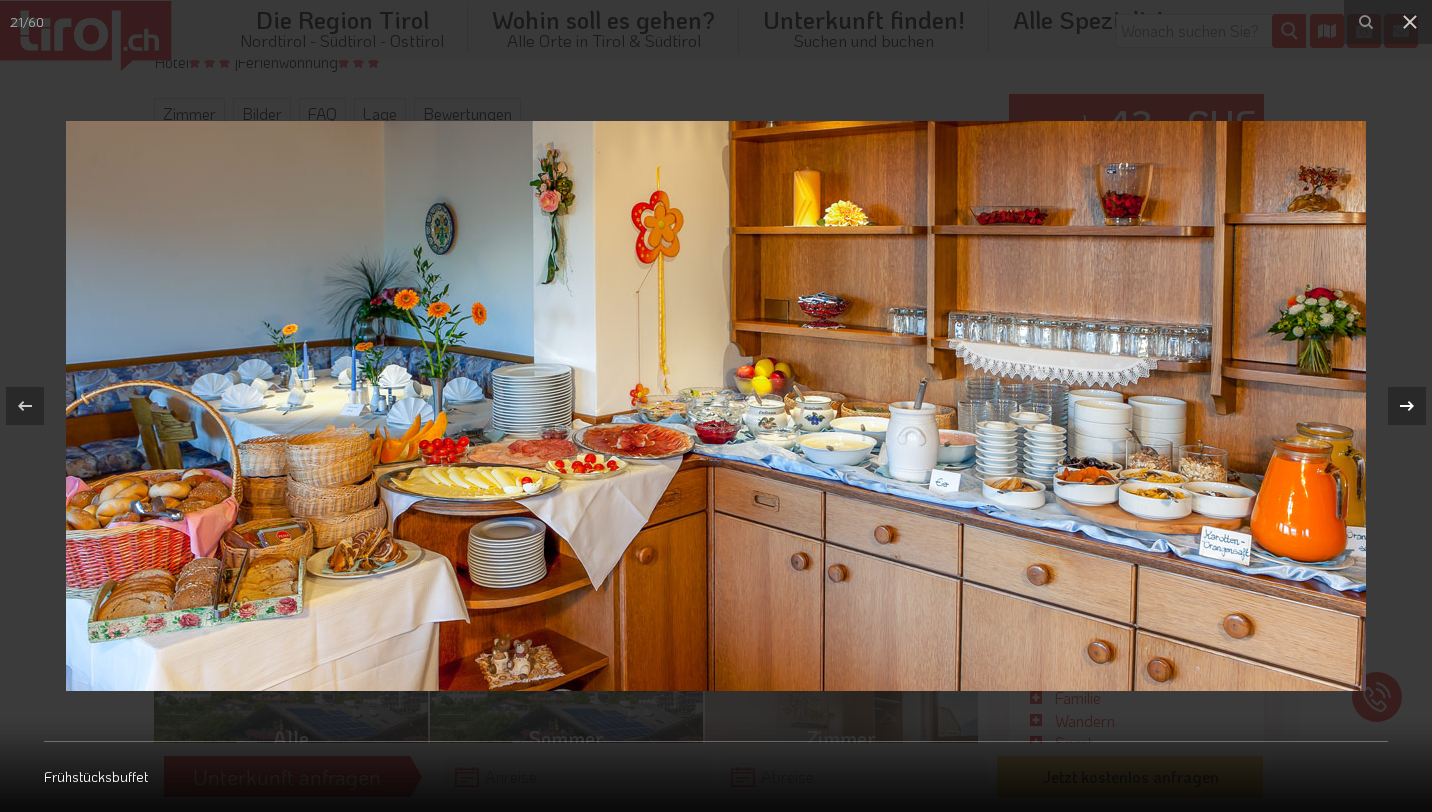 click on "21  /  60 Frühstücksbuffet" at bounding box center [716, 406] 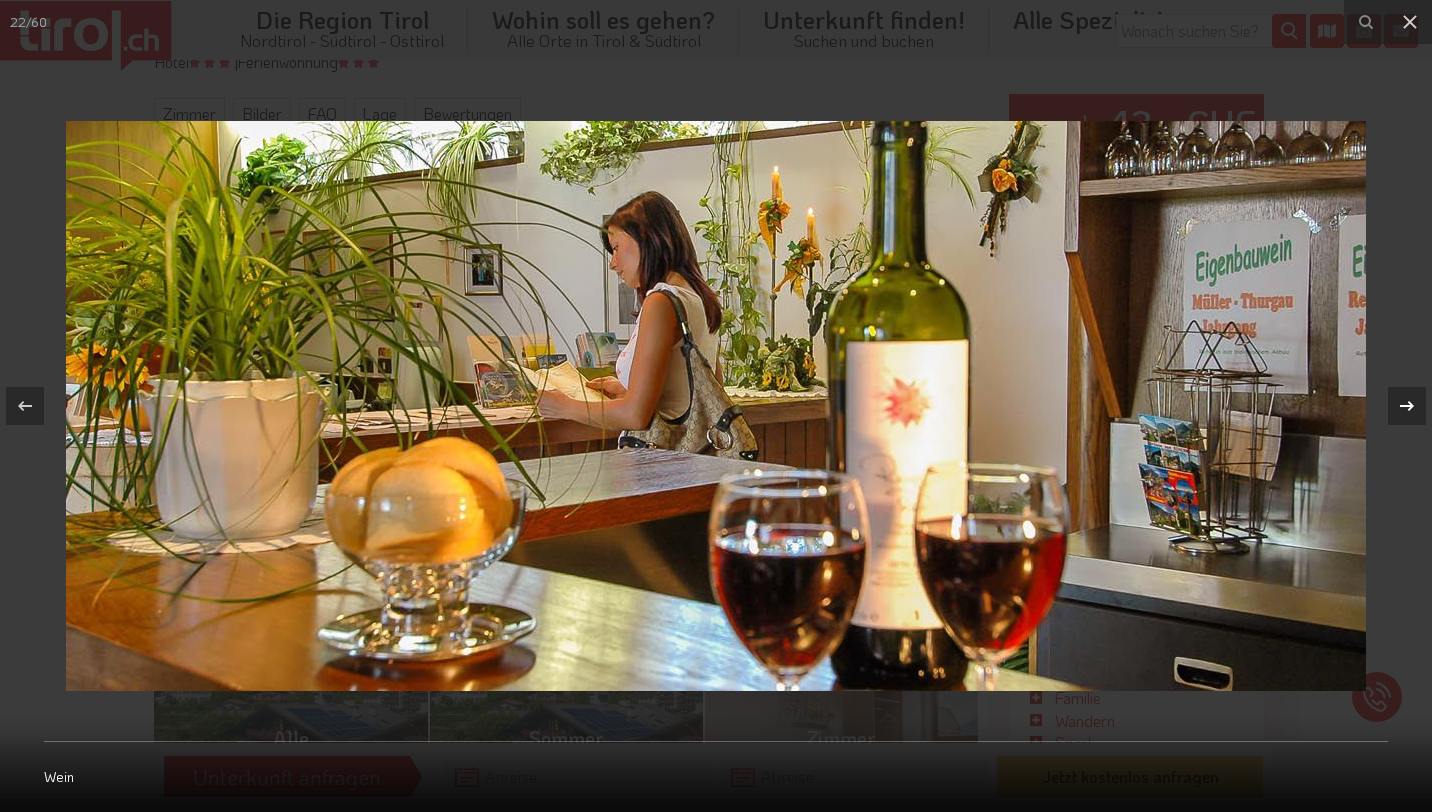 click 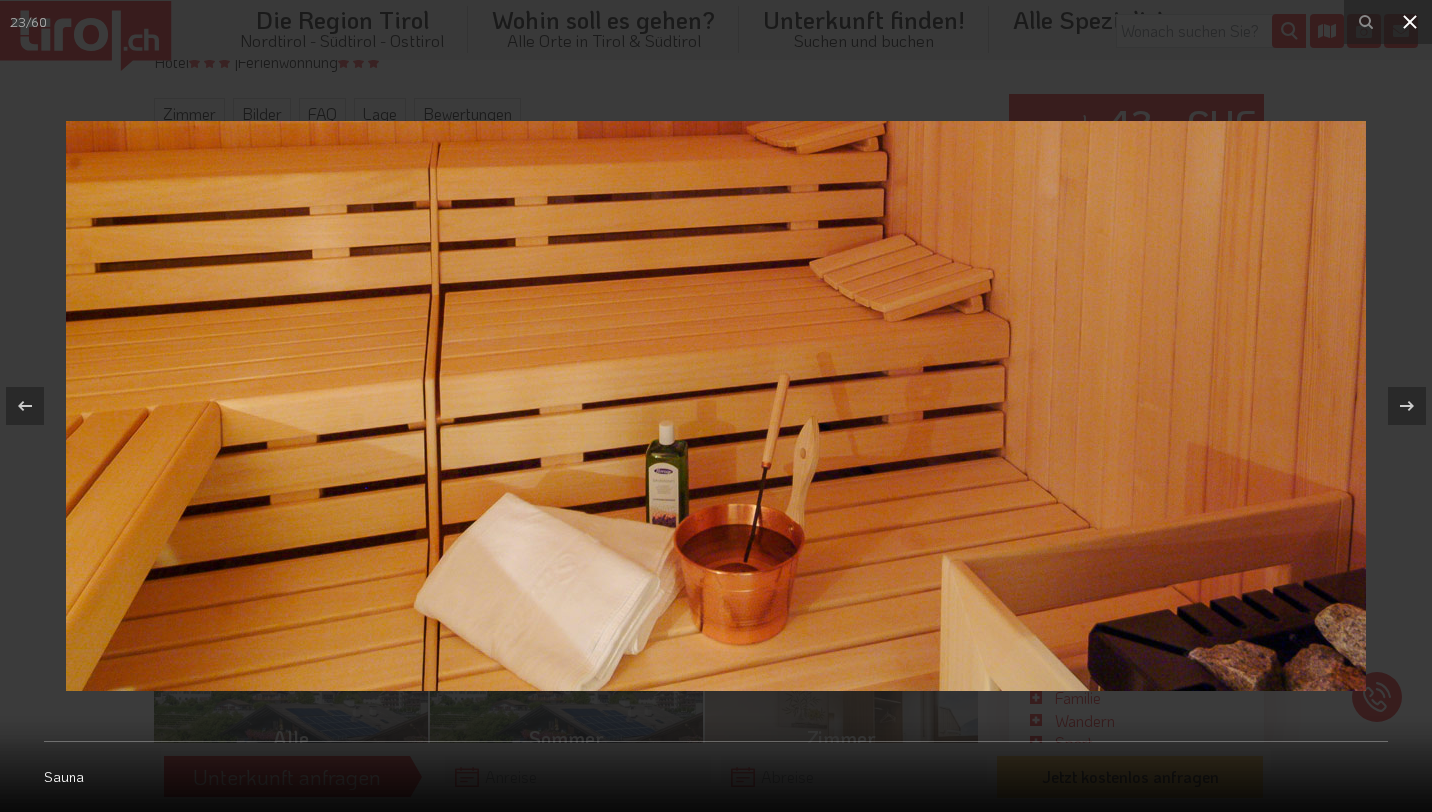 click 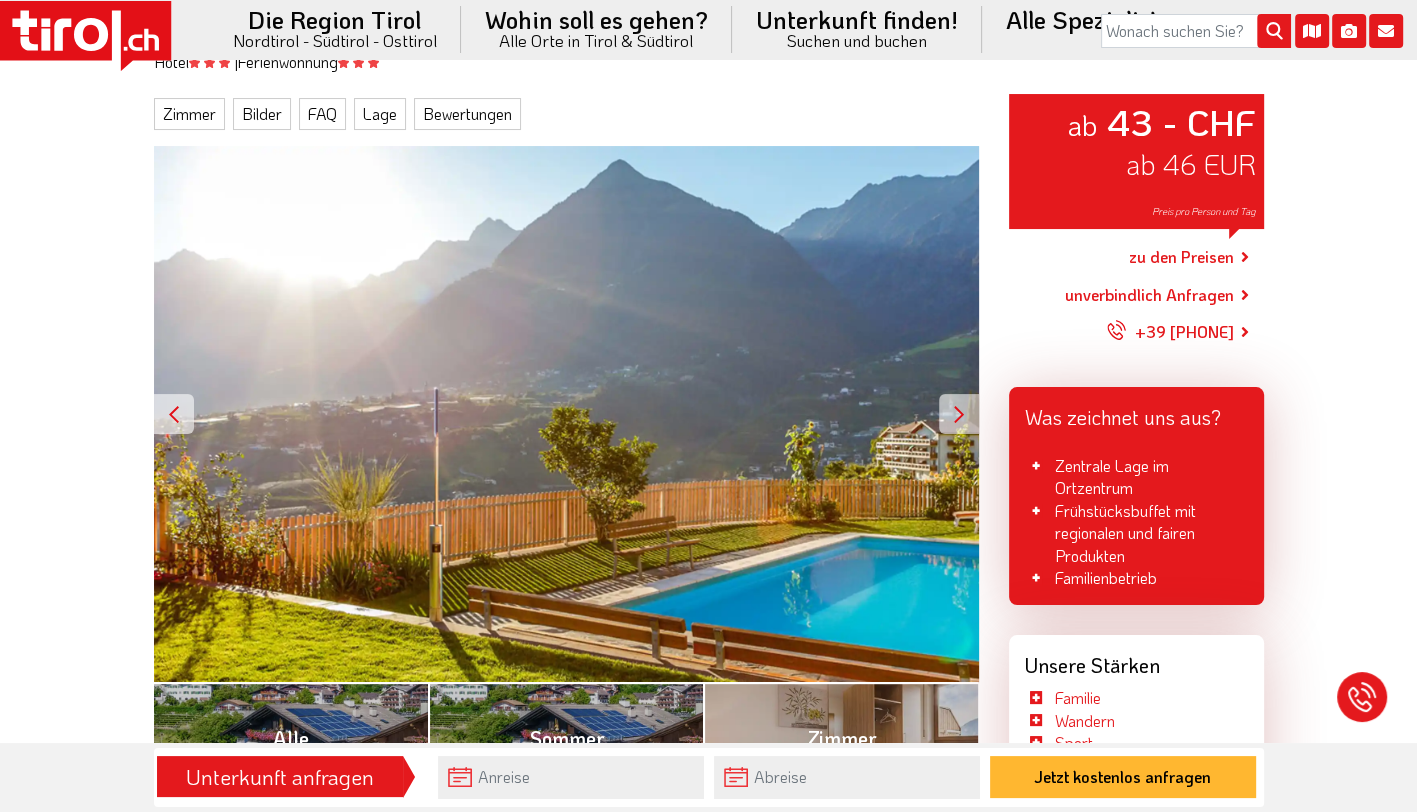 click on "zu den Preisen" at bounding box center [1181, 258] 